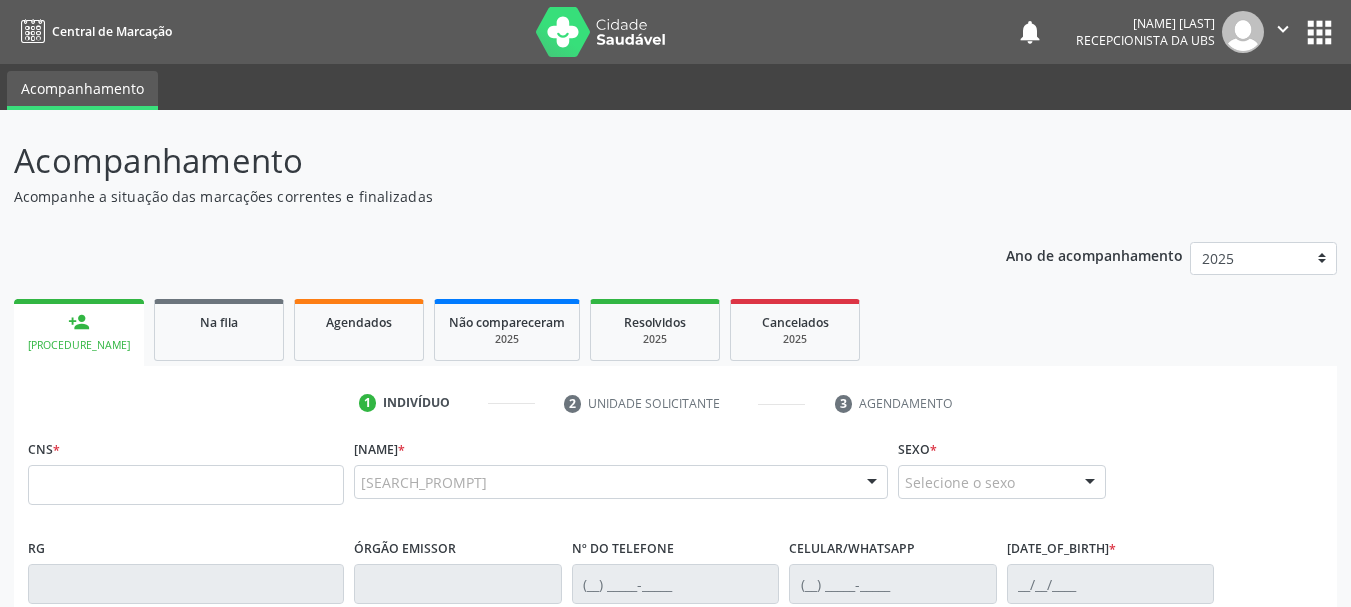 scroll, scrollTop: 0, scrollLeft: 0, axis: both 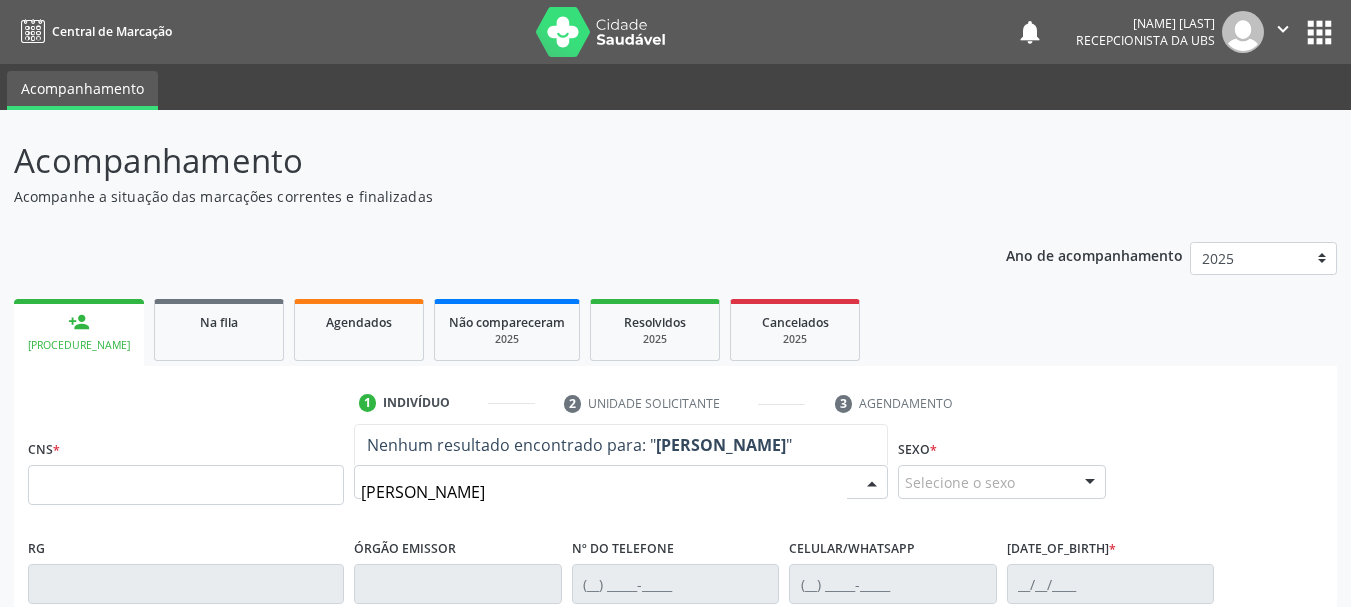 type on "[PERSON_NAME]" 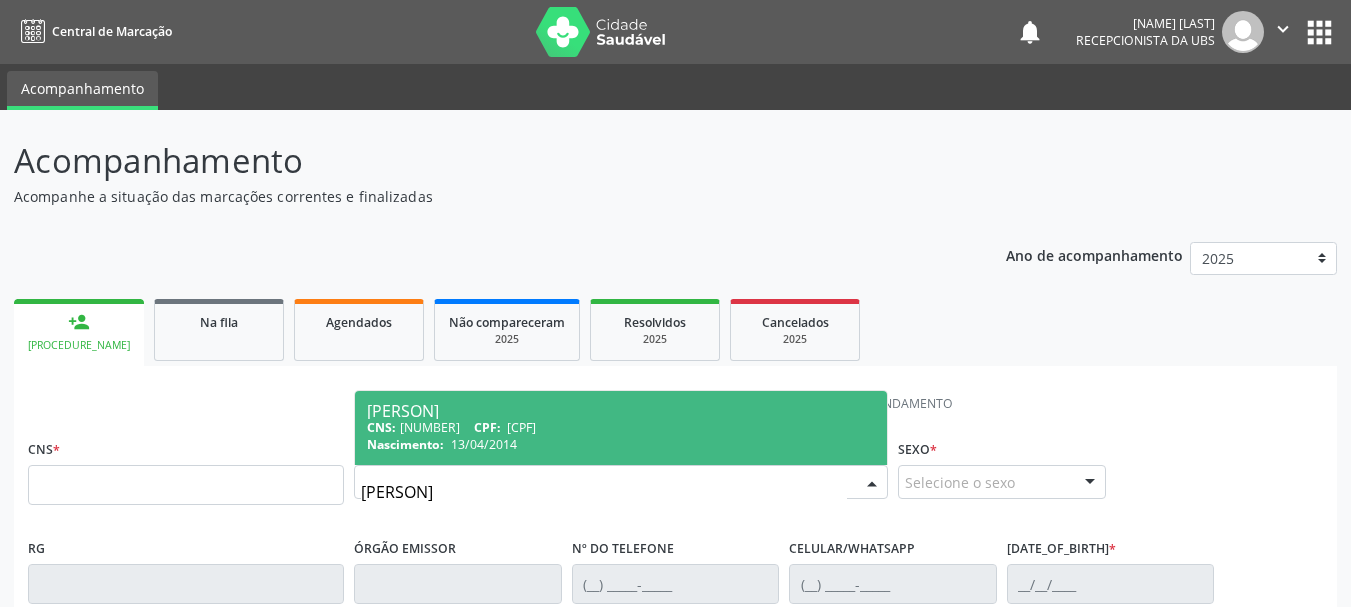 click on "[PERSON]" at bounding box center (621, 411) 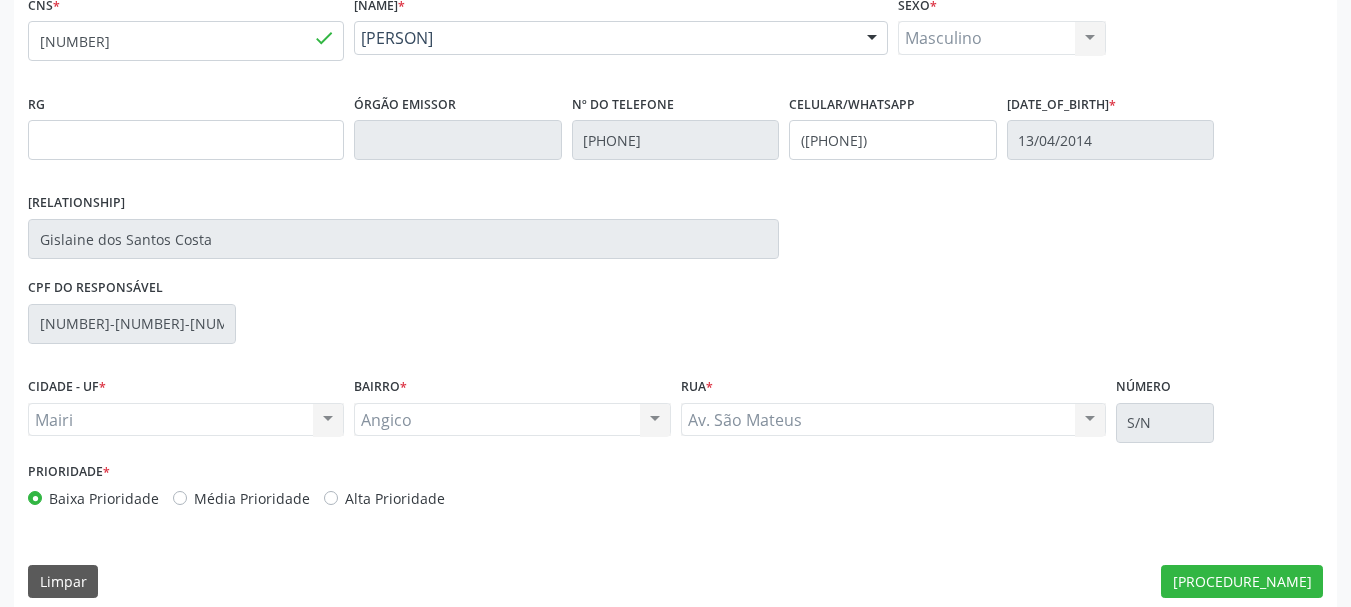 scroll, scrollTop: 463, scrollLeft: 0, axis: vertical 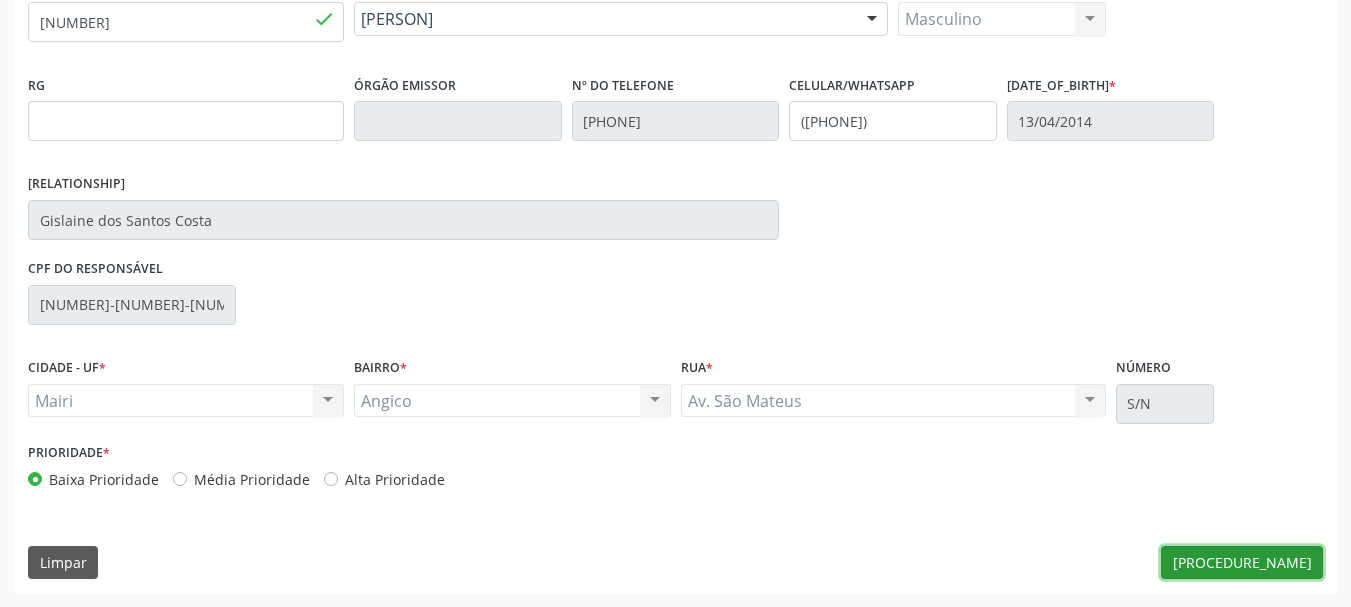 click on "[PROCEDURE_NAME]" at bounding box center [1242, 563] 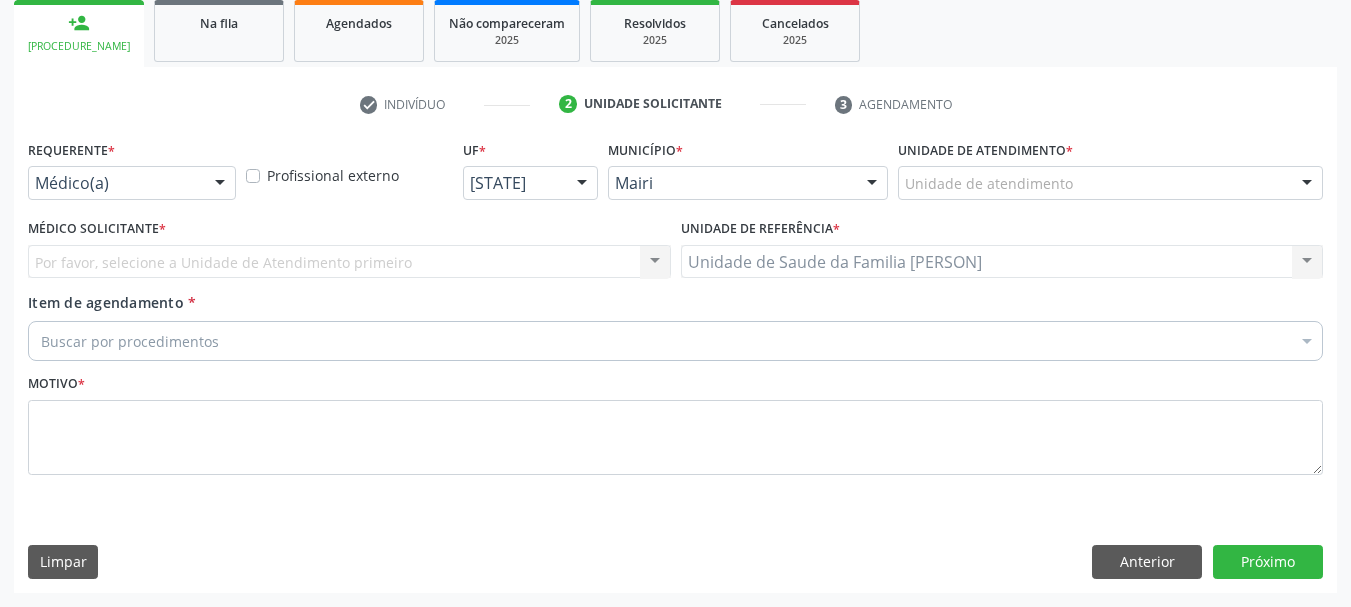 scroll, scrollTop: 299, scrollLeft: 0, axis: vertical 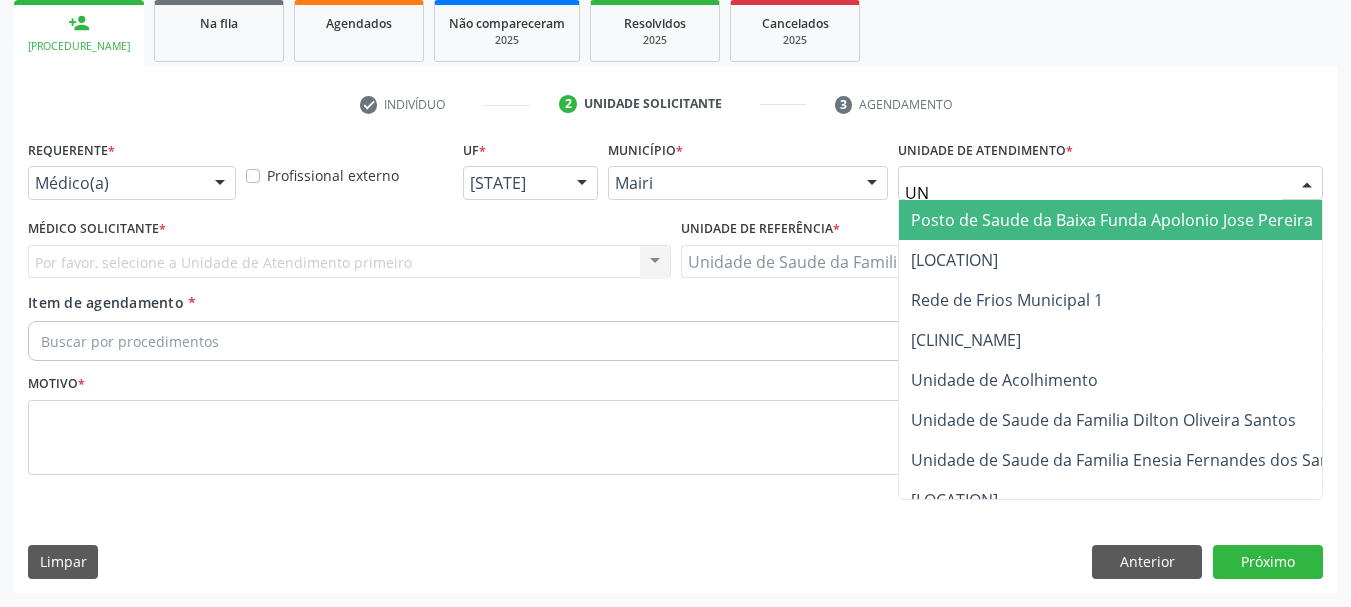 type on "UNI" 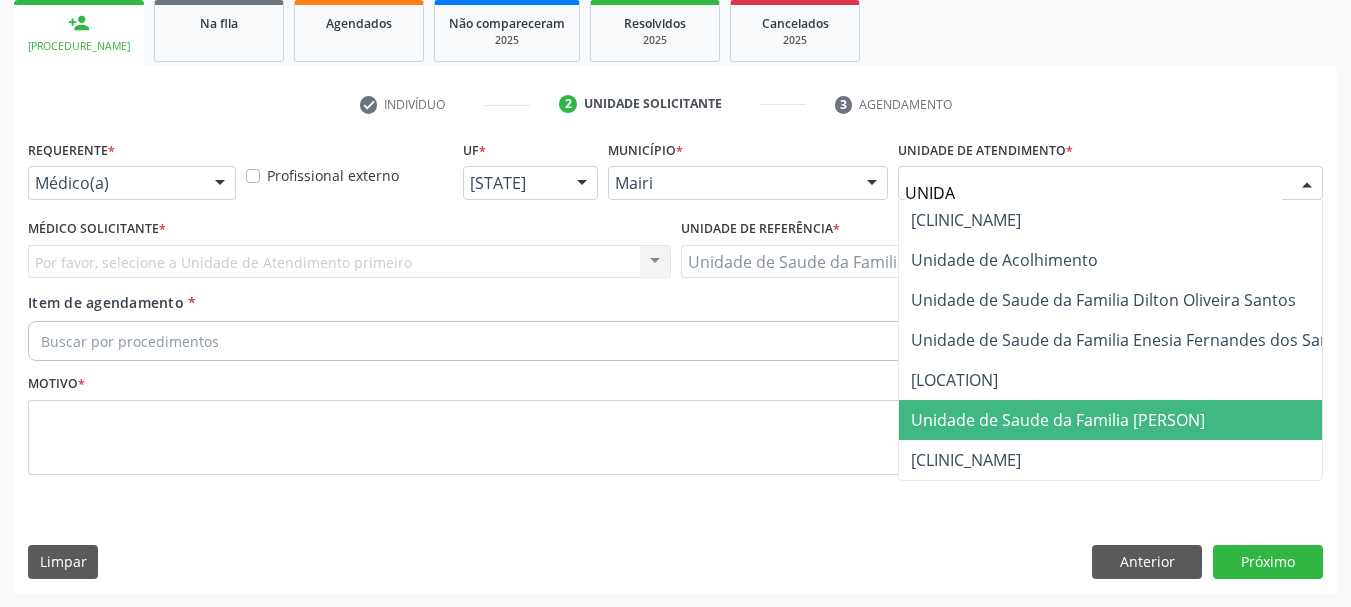 click on "Unidade de Saude da Familia [PERSON]" at bounding box center [1058, 420] 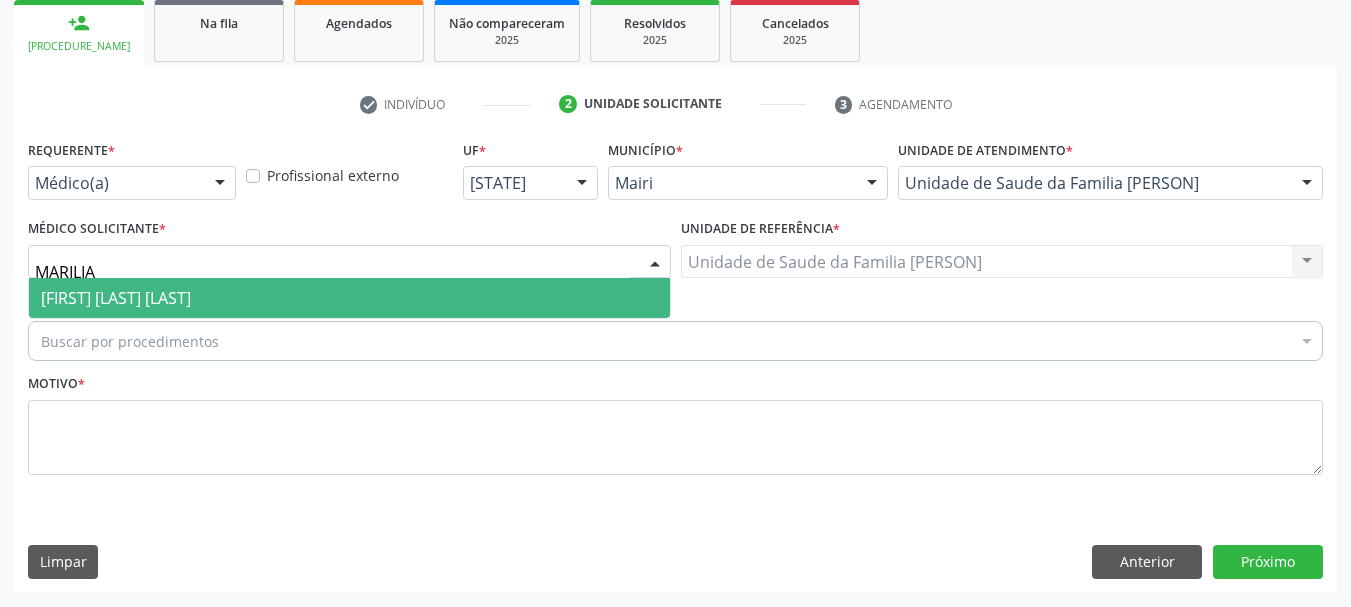 click on "[FIRST] [LAST] [LAST]" at bounding box center (116, 298) 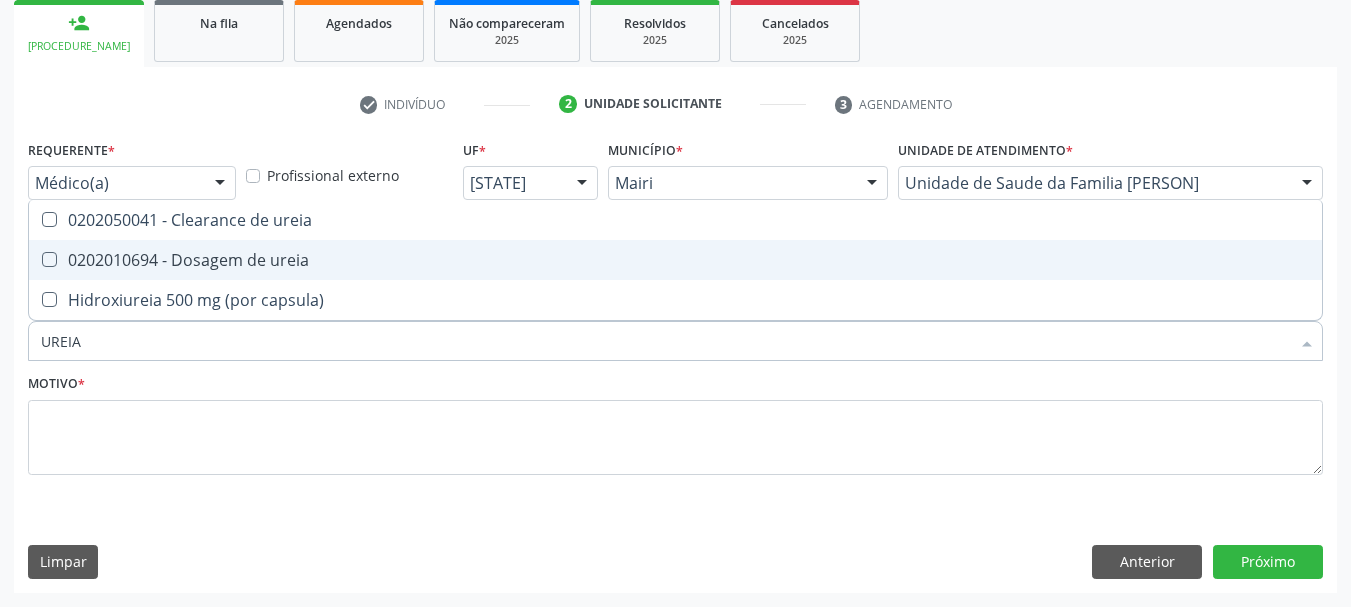 click on "0202010694 - Dosagem de ureia" at bounding box center [675, 260] 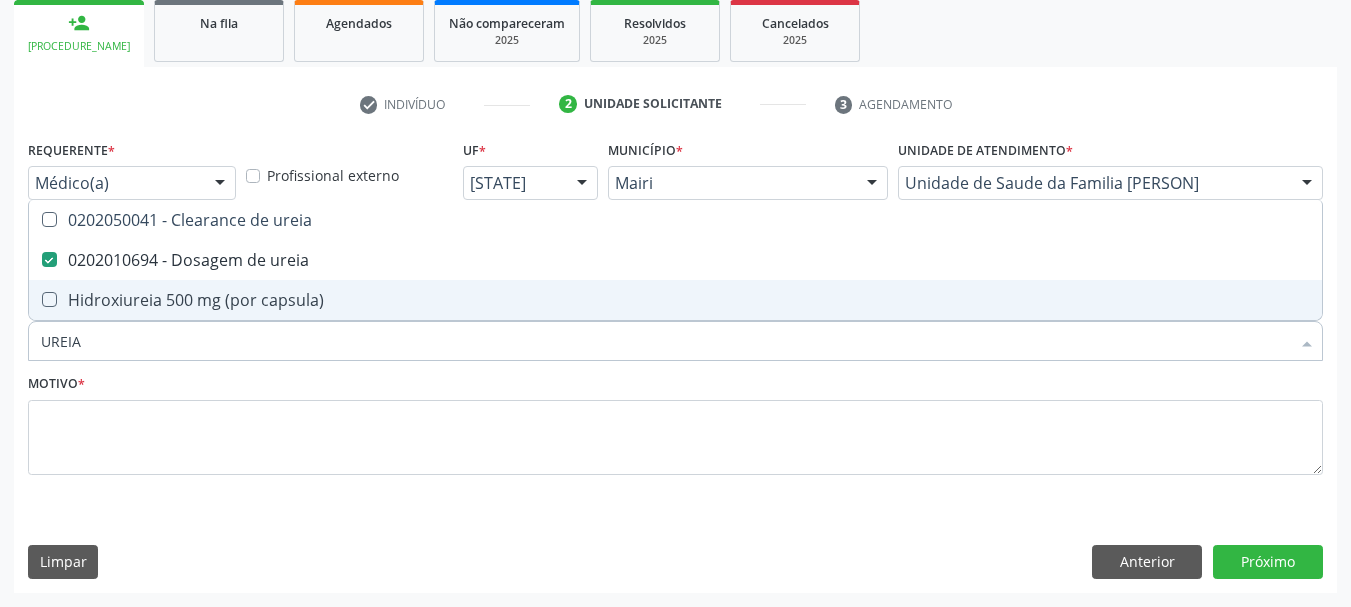 drag, startPoint x: 90, startPoint y: 349, endPoint x: 0, endPoint y: 339, distance: 90.55385 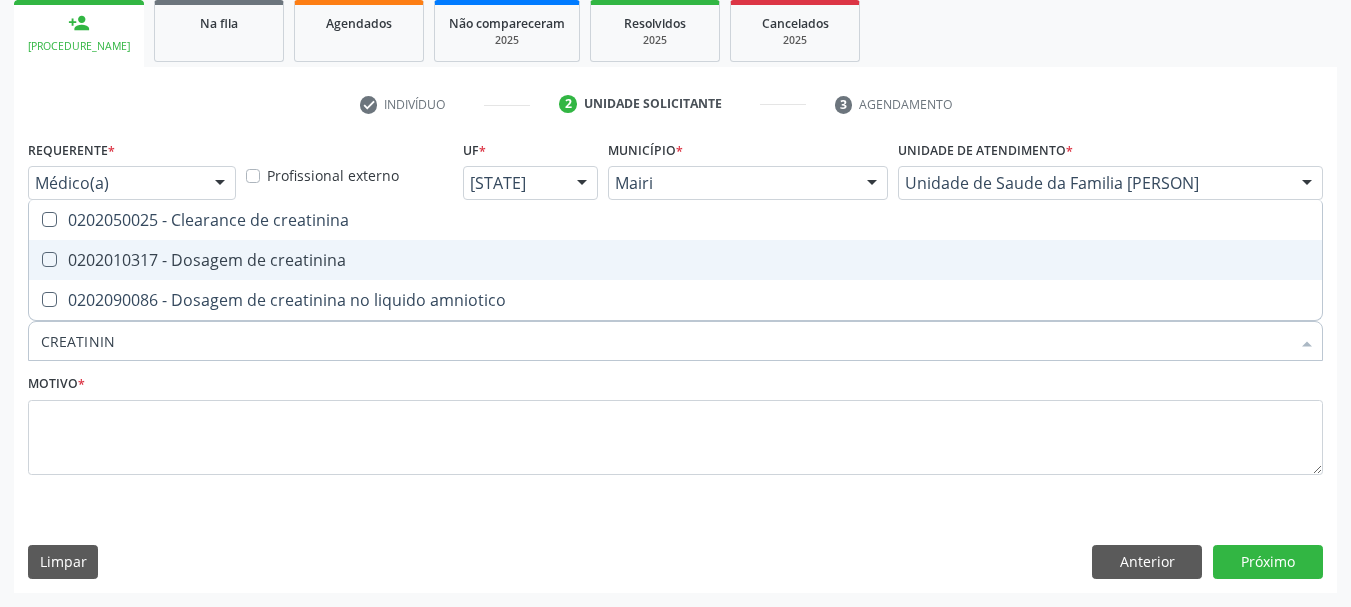 click on "0202010317 - Dosagem de creatinina" at bounding box center [675, 260] 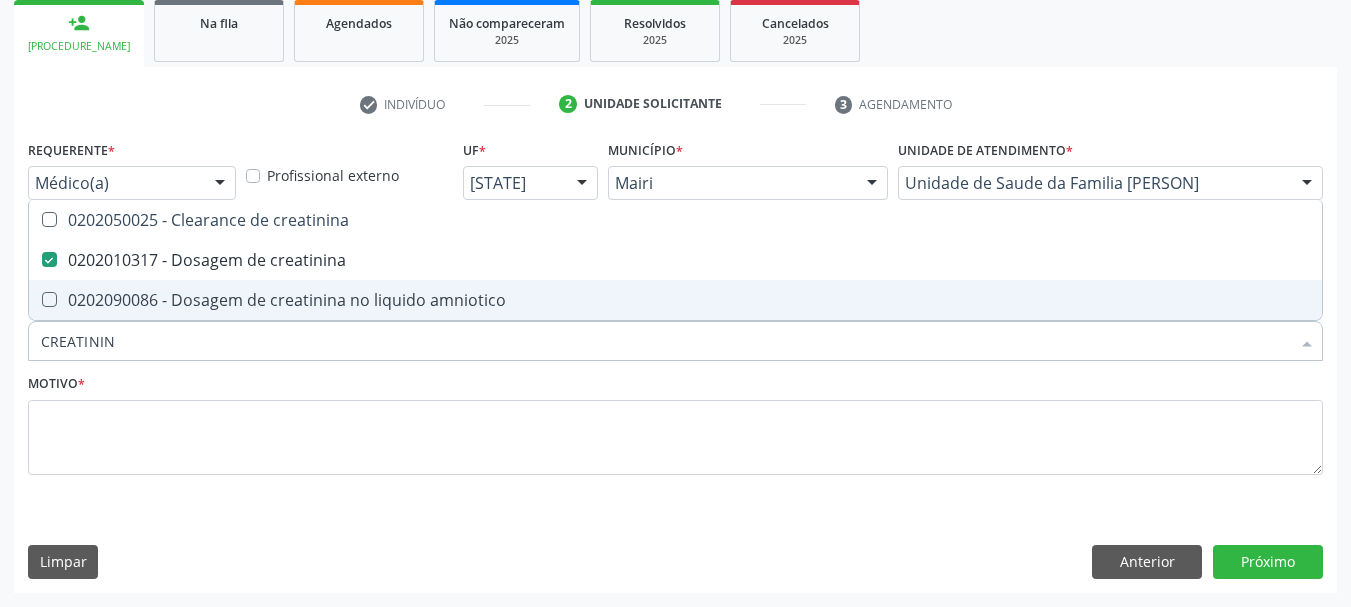 drag, startPoint x: 104, startPoint y: 343, endPoint x: 36, endPoint y: 344, distance: 68.007355 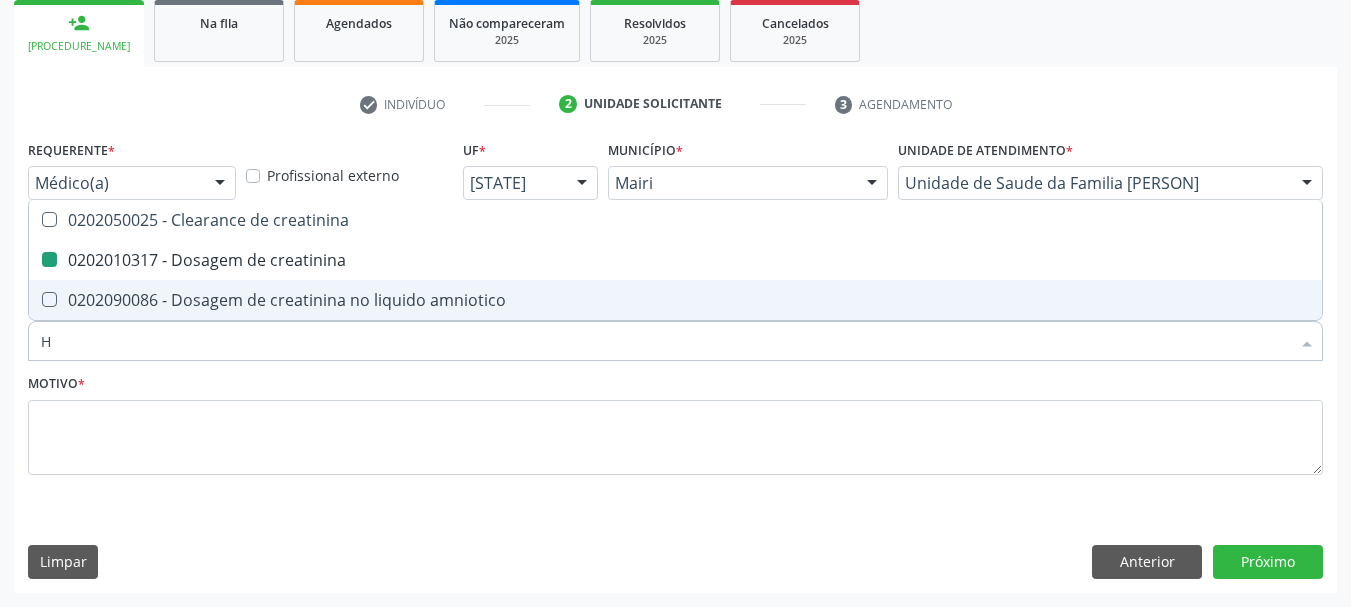 type on "HE" 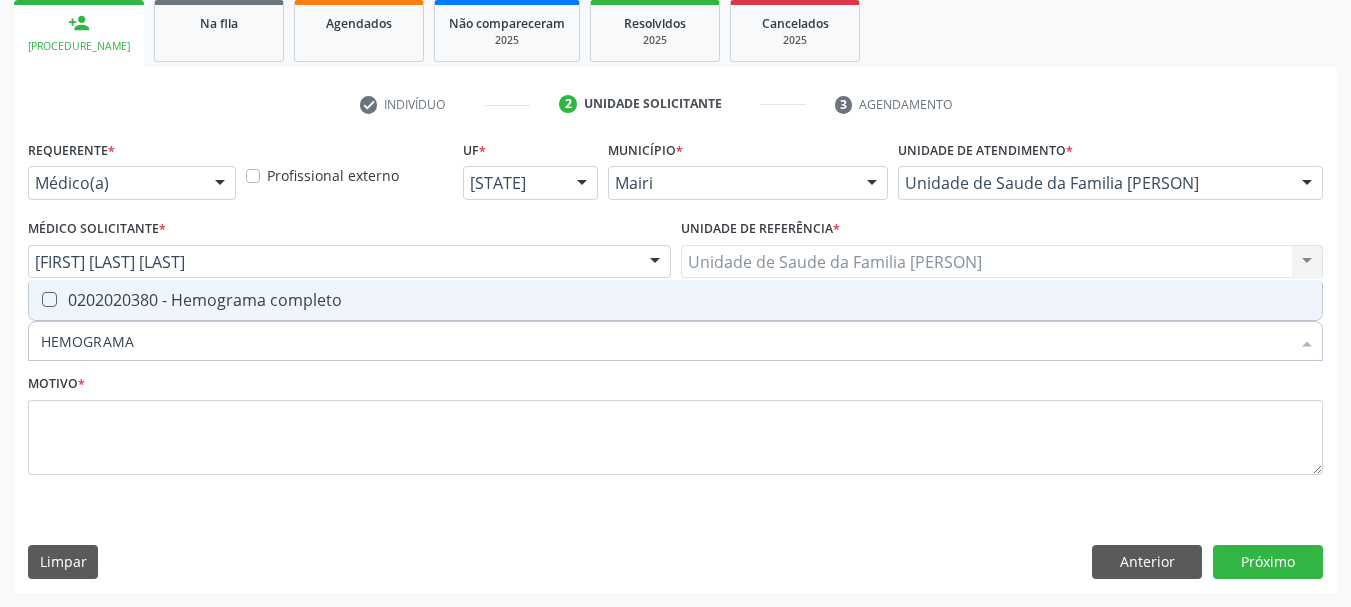 click at bounding box center [49, 299] 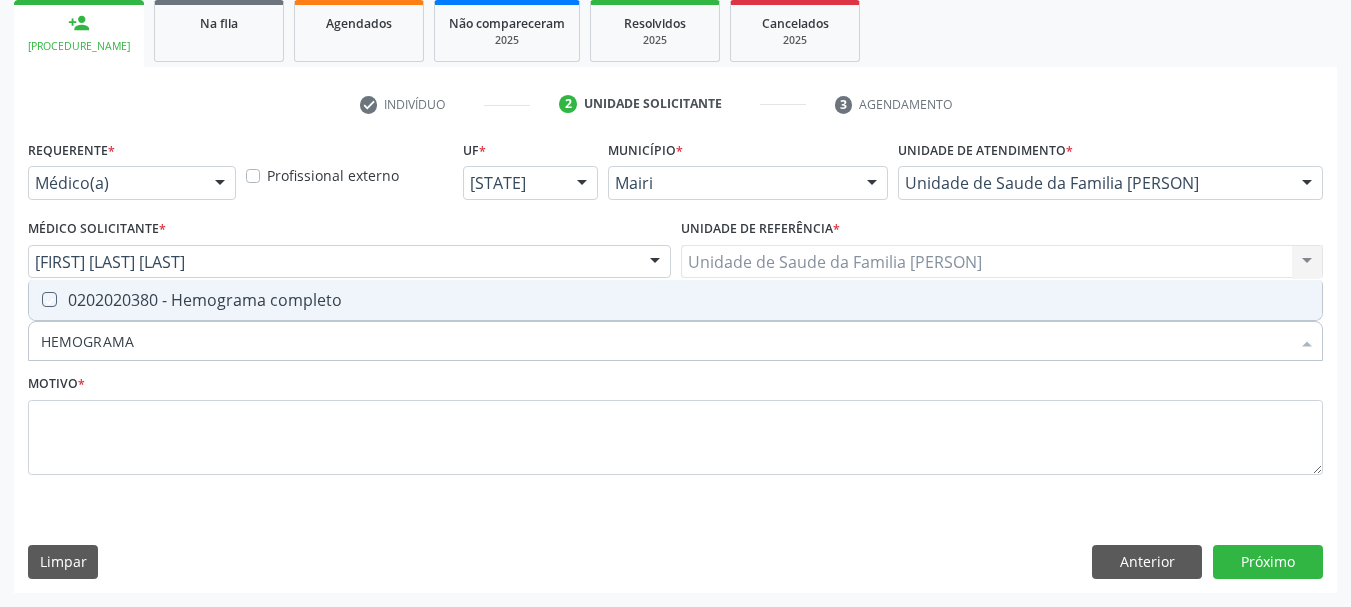 click at bounding box center (35, 299) 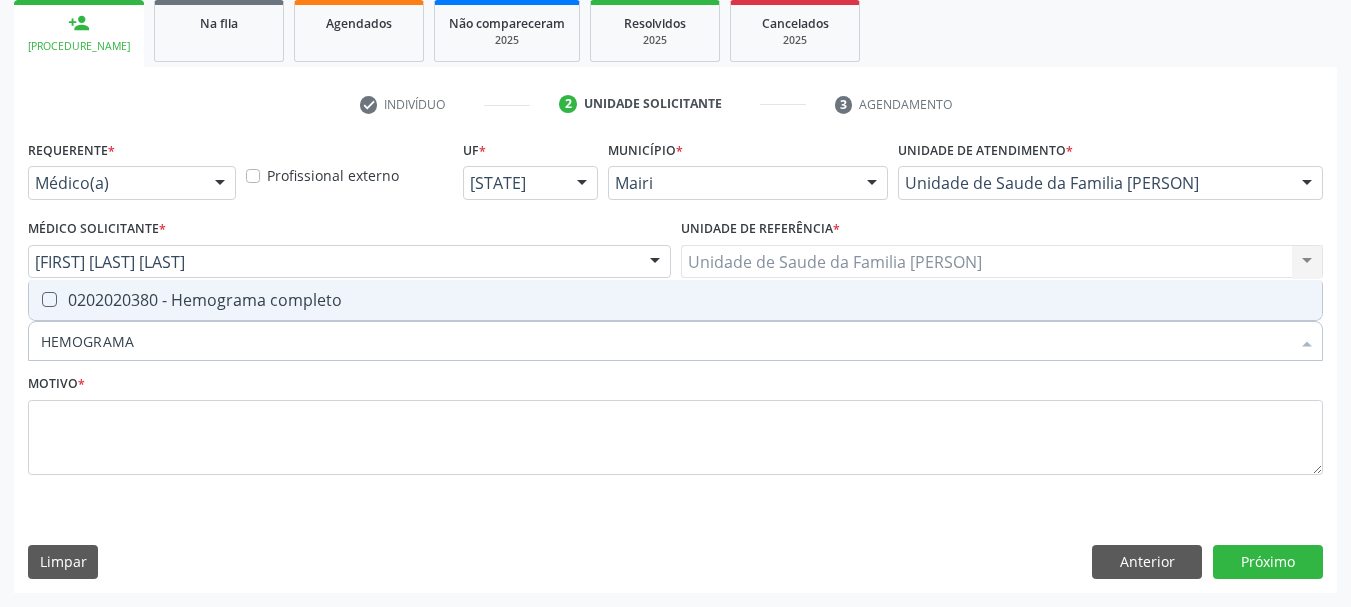 checkbox on "true" 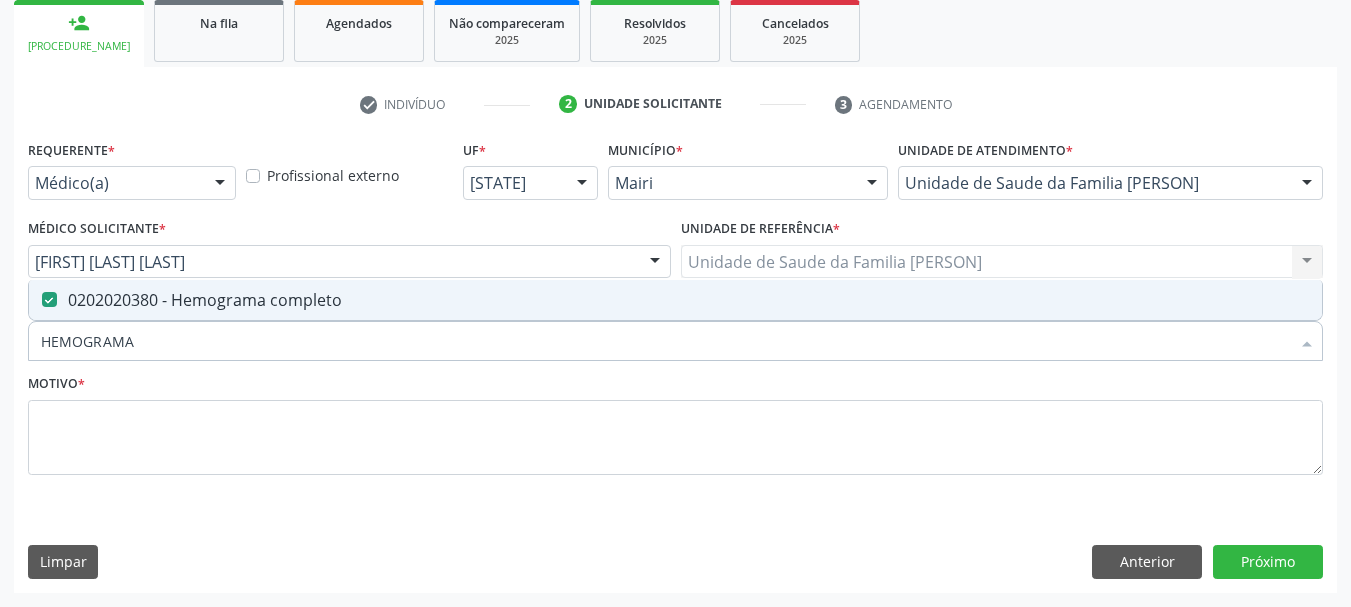 drag, startPoint x: 149, startPoint y: 336, endPoint x: 0, endPoint y: 337, distance: 149.00336 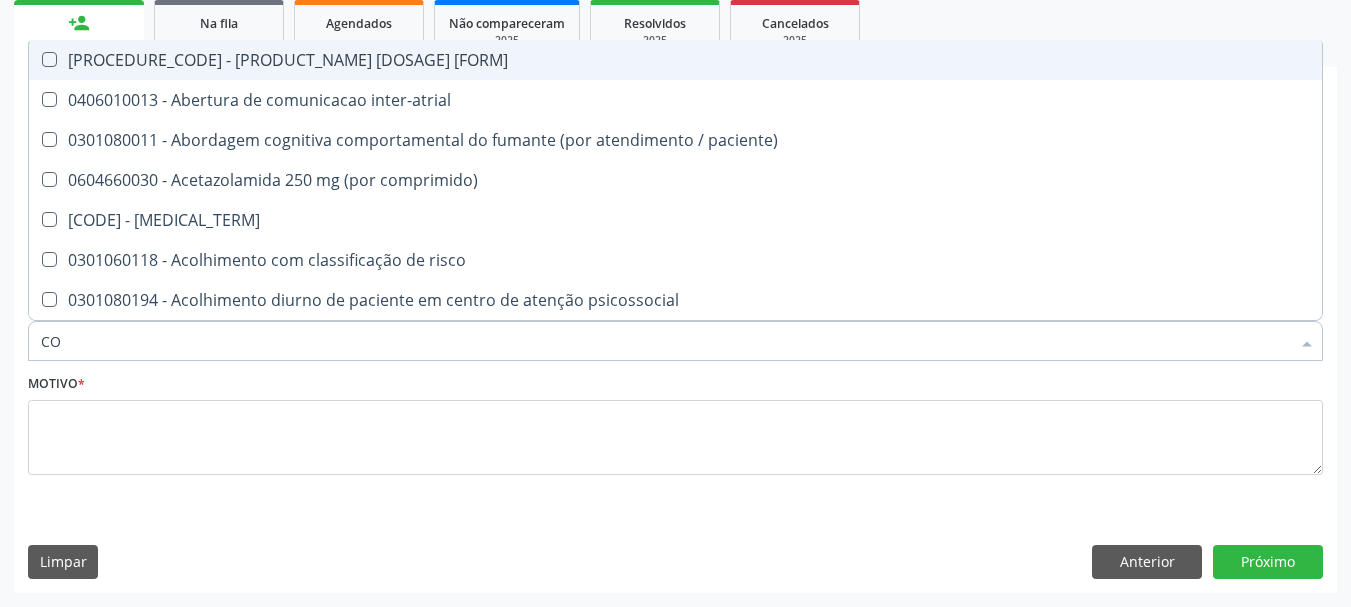 type on "COL" 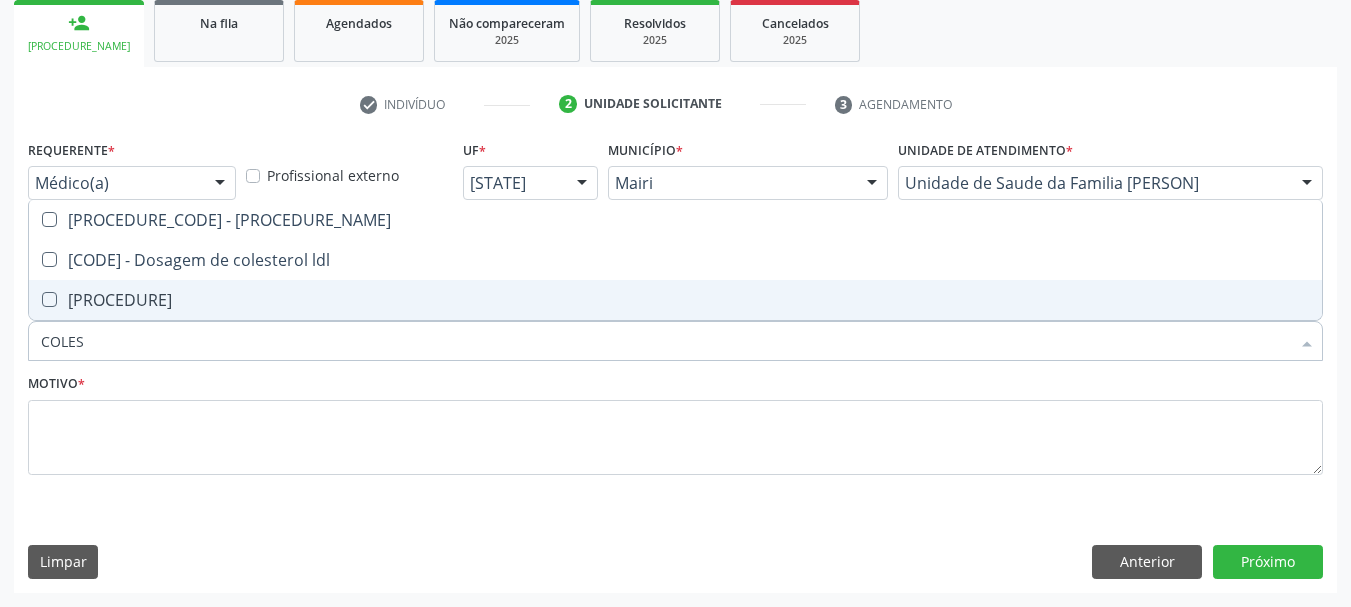 click on "[PROCEDURE]" at bounding box center (675, 300) 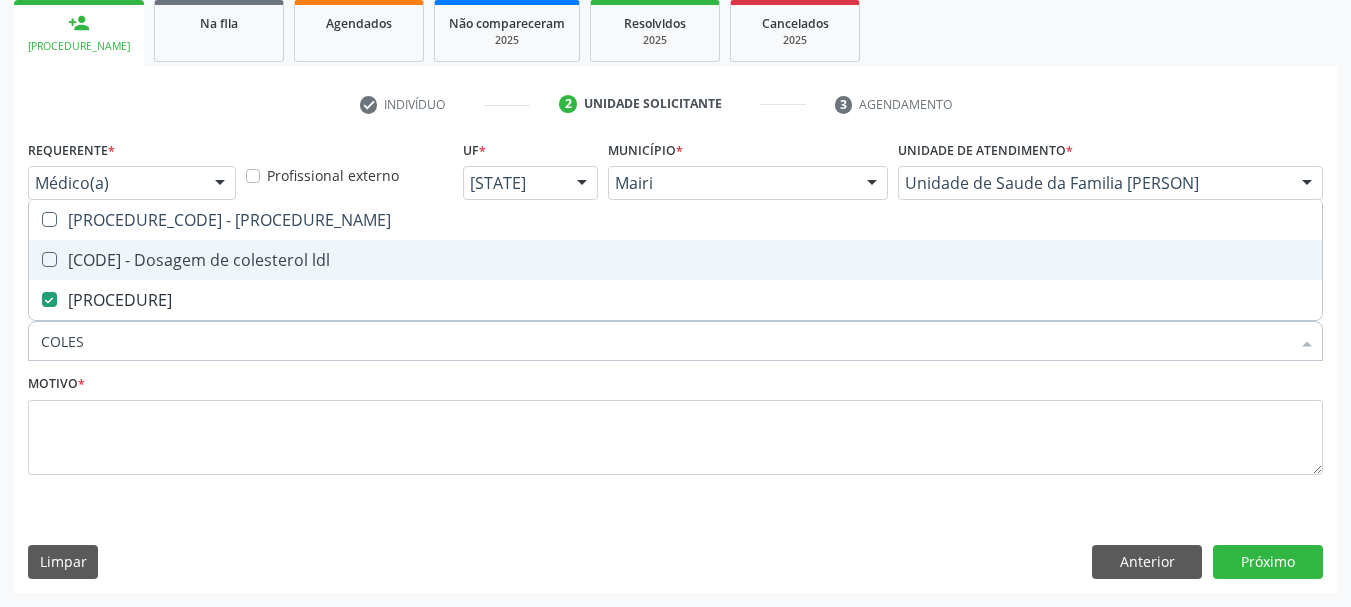click on "[CODE] - Dosagem de colesterol ldl" at bounding box center (675, 260) 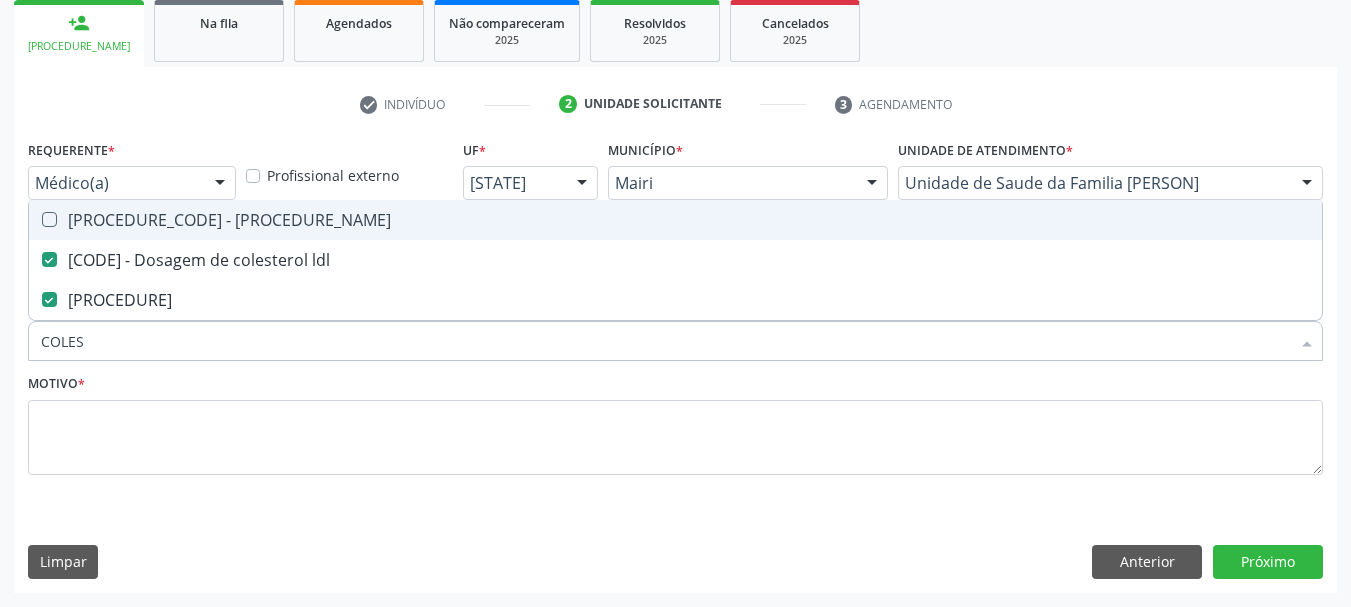click at bounding box center [49, 219] 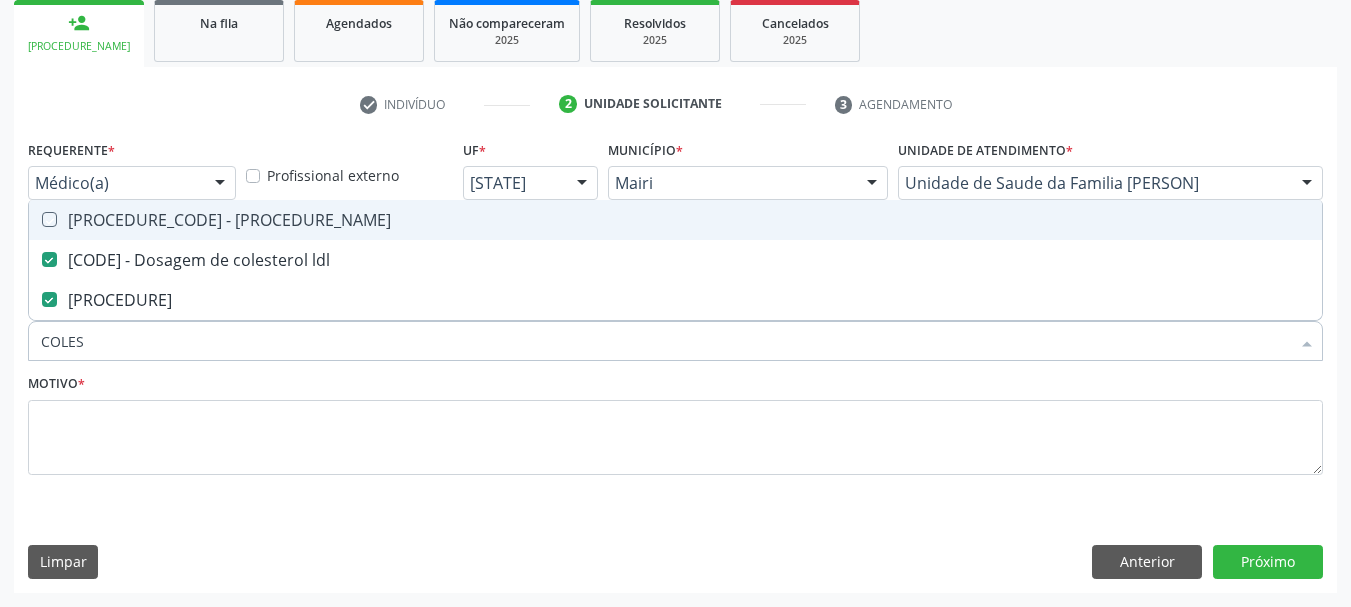 click at bounding box center [35, 219] 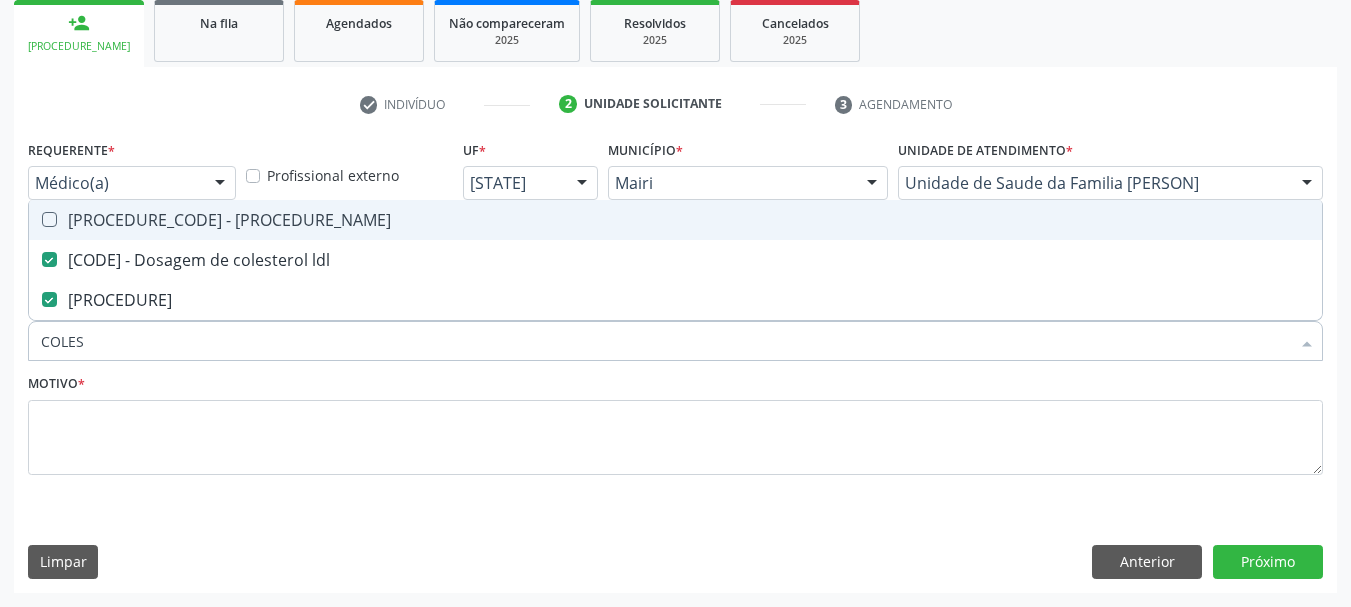checkbox on "true" 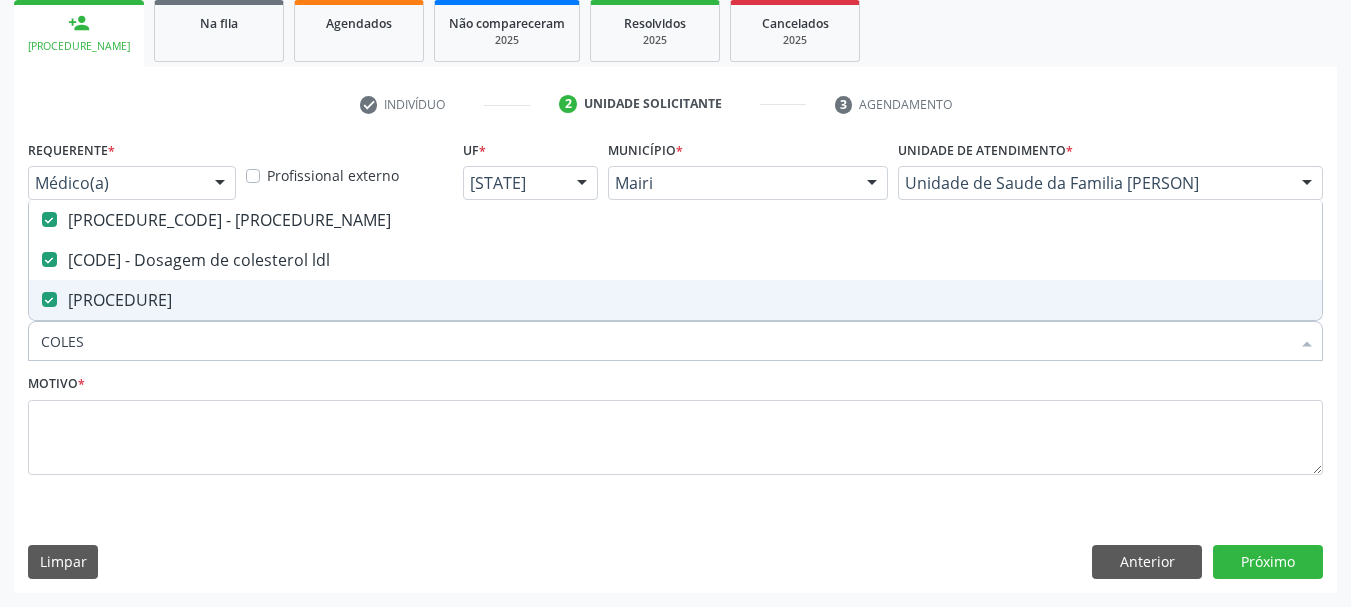 drag, startPoint x: 48, startPoint y: 338, endPoint x: 0, endPoint y: 331, distance: 48.507732 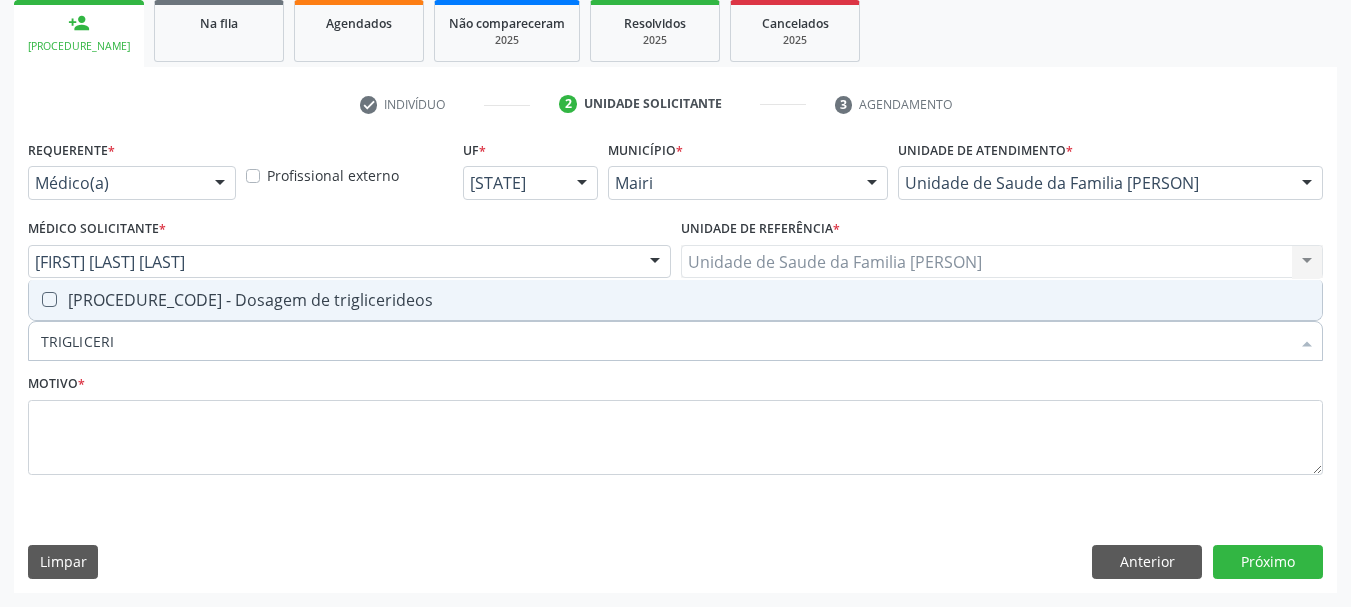 click on "[PROCEDURE_CODE] - Dosagem de triglicerideos" at bounding box center [675, 300] 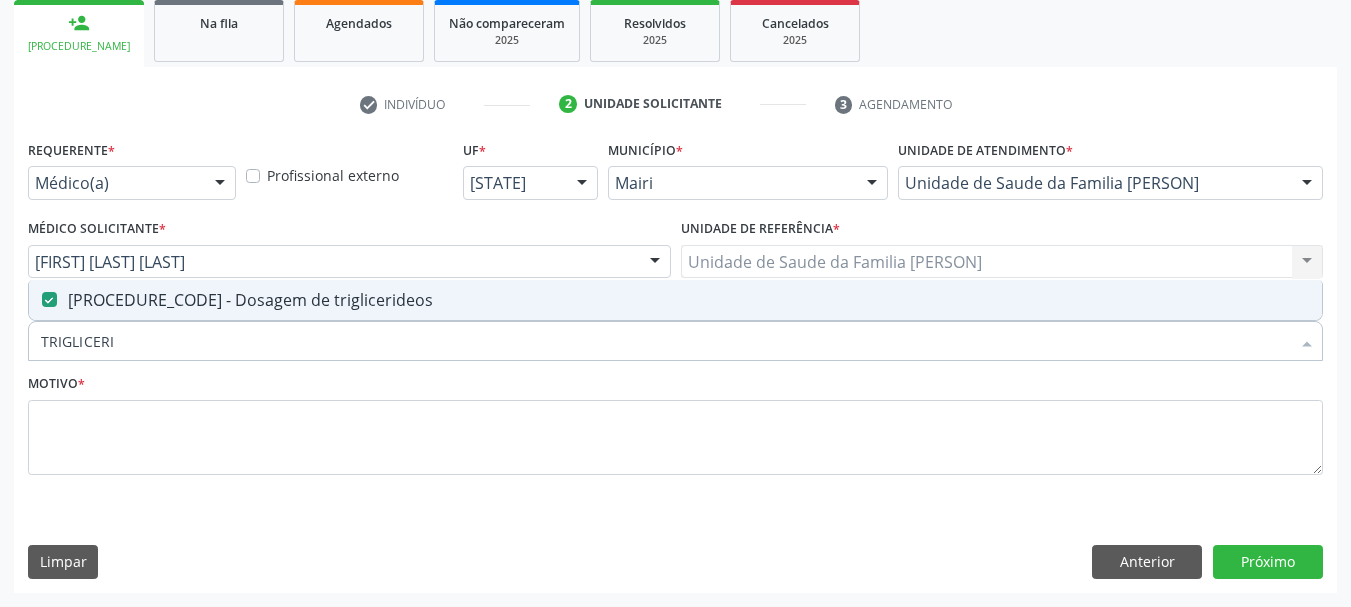 drag, startPoint x: 128, startPoint y: 329, endPoint x: 0, endPoint y: 334, distance: 128.09763 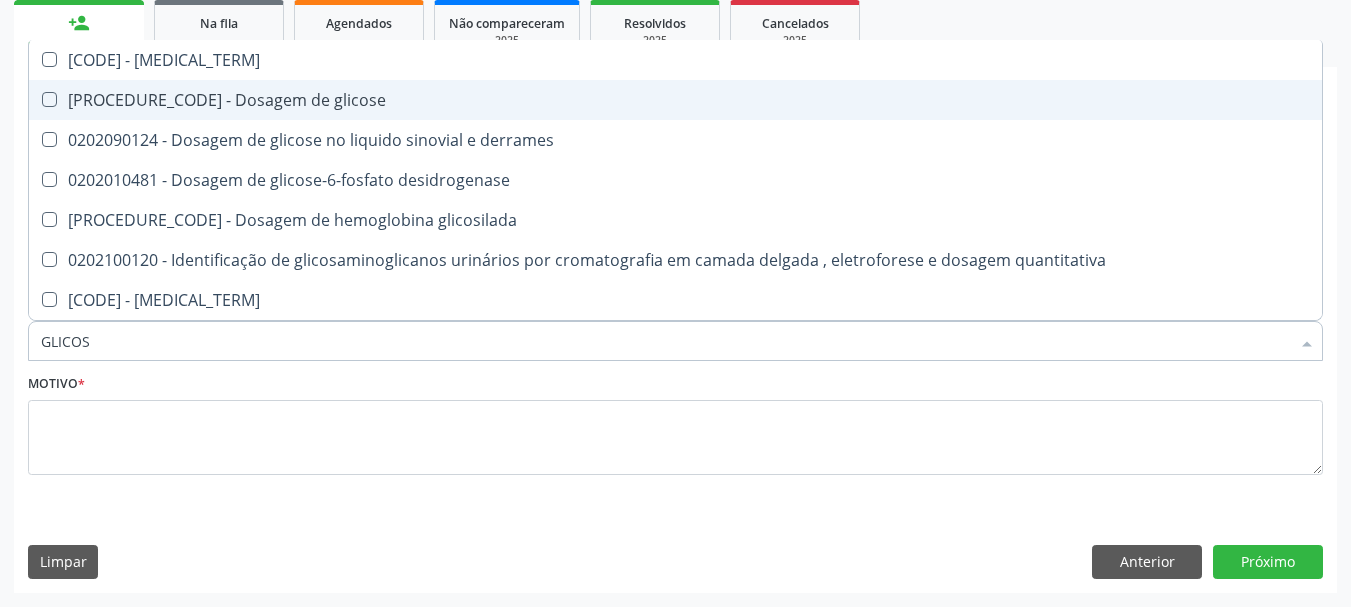 click on "[PROCEDURE_CODE] - Dosagem de glicose" at bounding box center [675, 100] 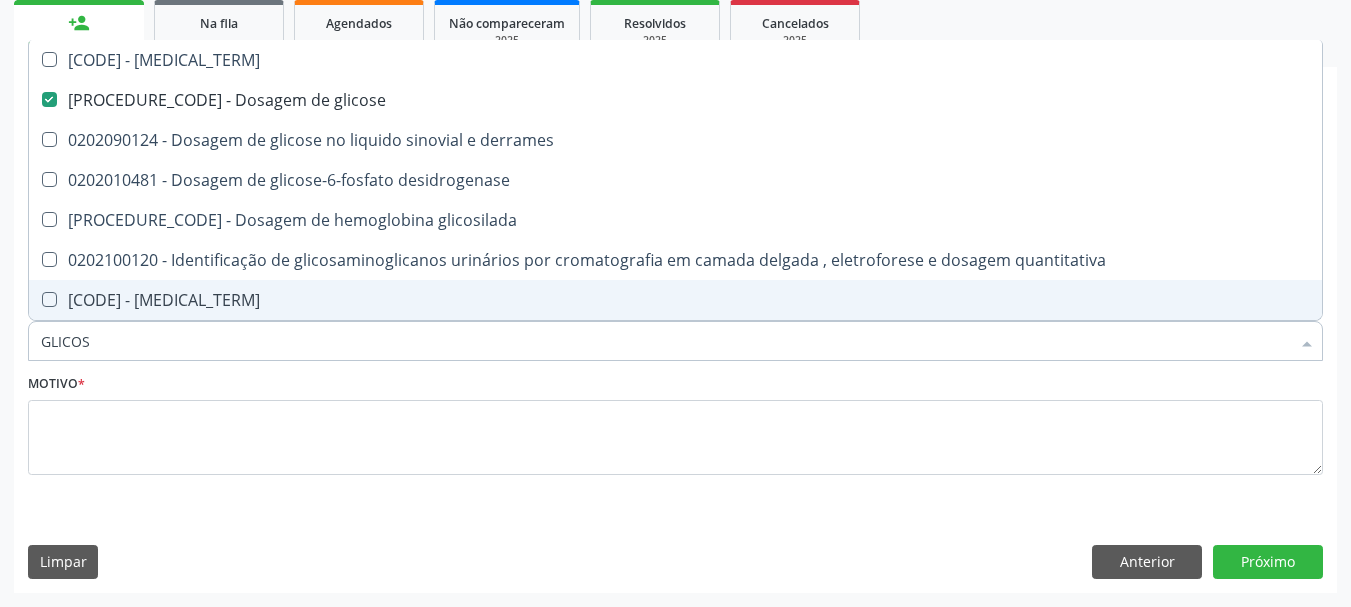drag, startPoint x: 48, startPoint y: 342, endPoint x: 5, endPoint y: 337, distance: 43.289722 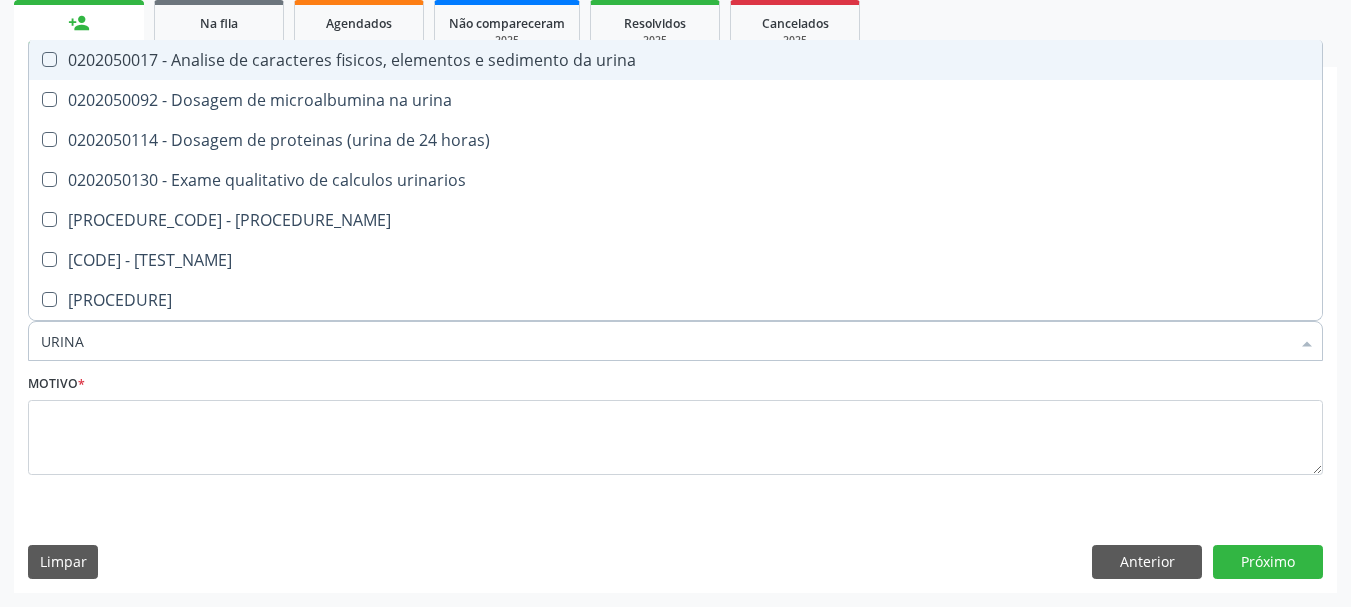 click on "0202050017 - Analise de caracteres fisicos, elementos e sedimento da urina" at bounding box center (675, 60) 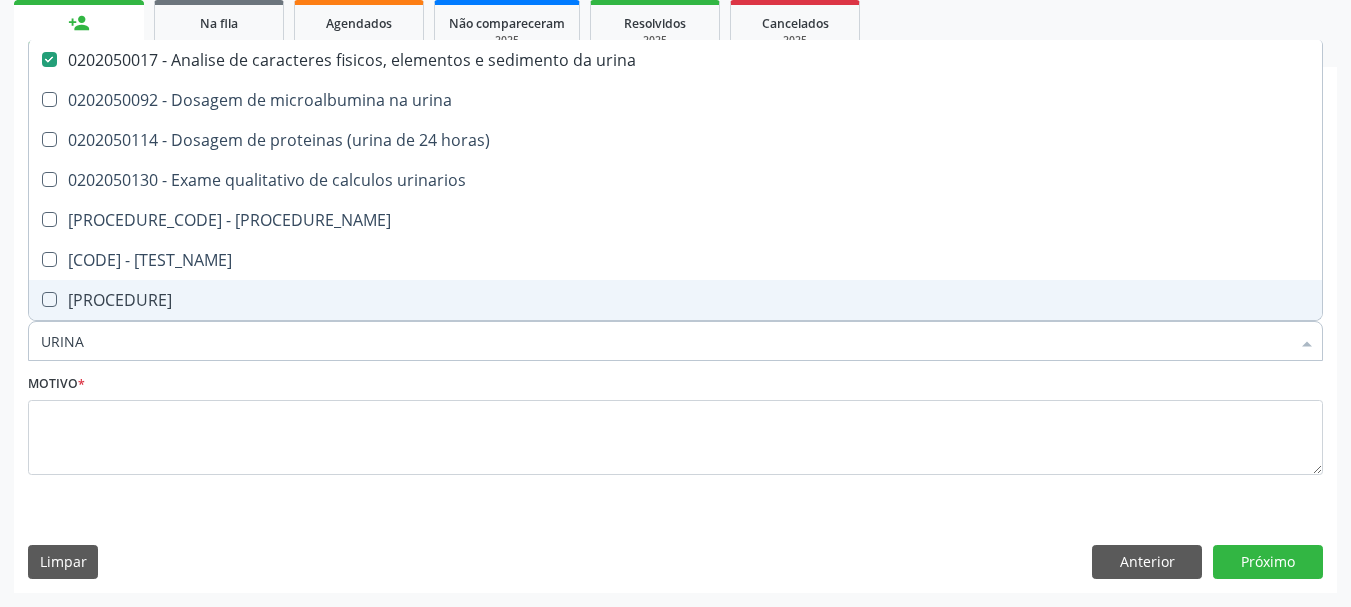 drag, startPoint x: 25, startPoint y: 328, endPoint x: 6, endPoint y: 326, distance: 19.104973 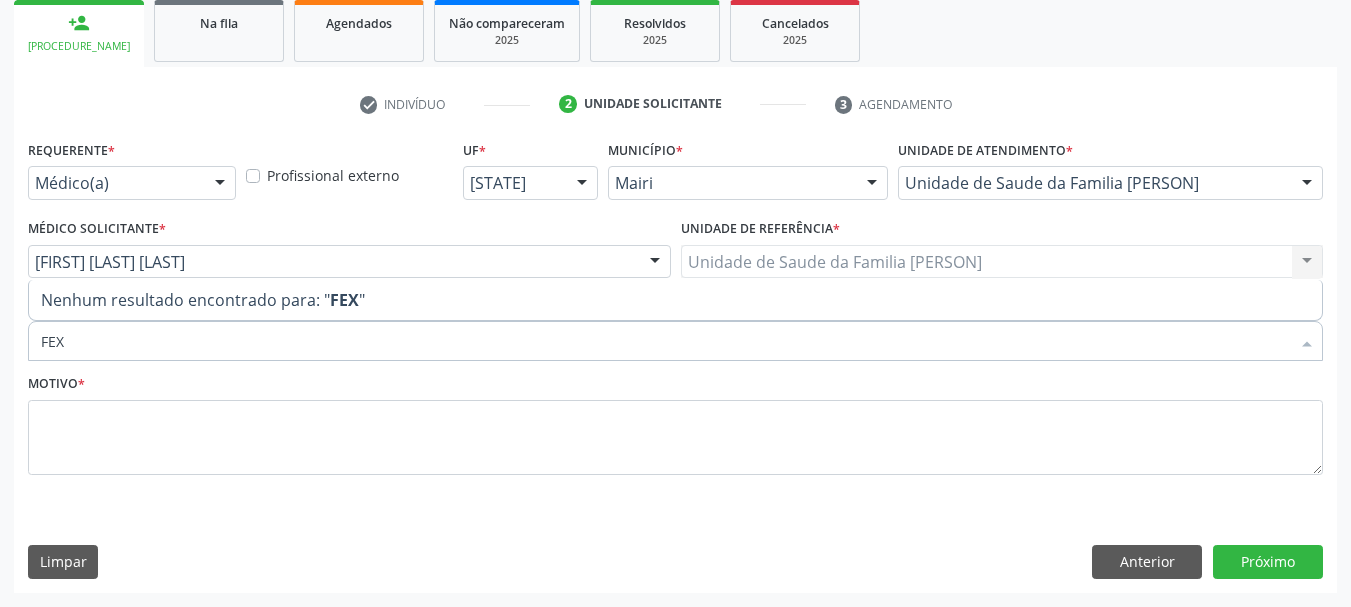 type on "FE" 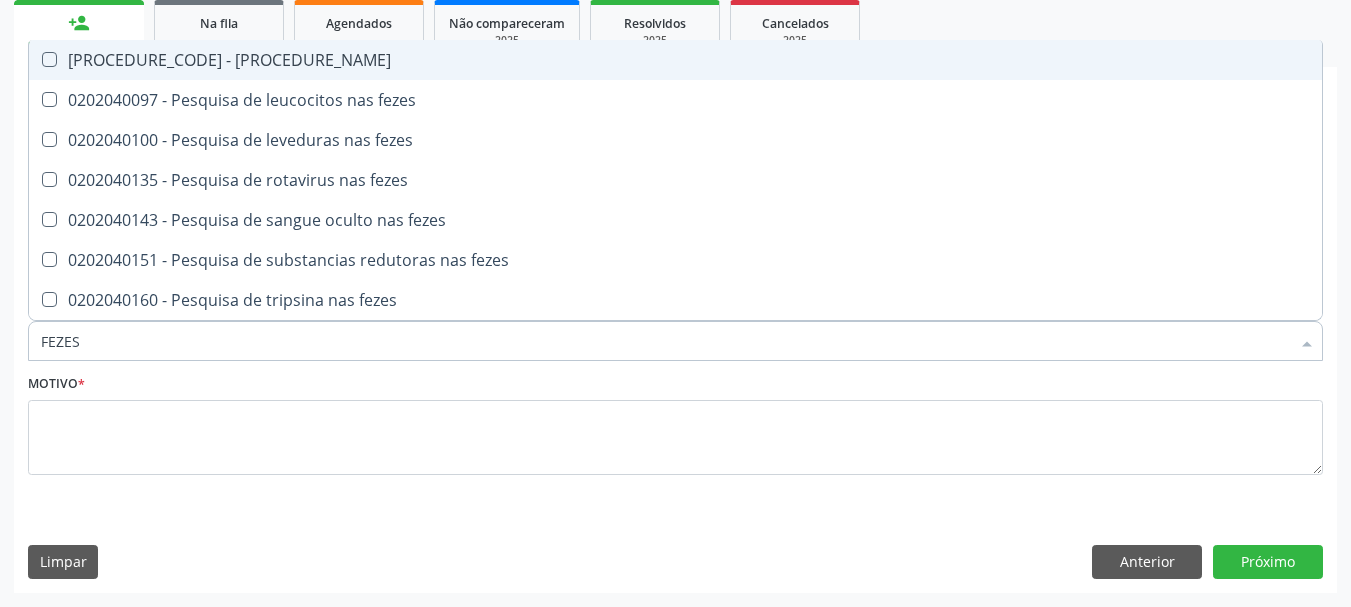 click on "[PROCEDURE_CODE] - [PROCEDURE_NAME]" at bounding box center (675, 60) 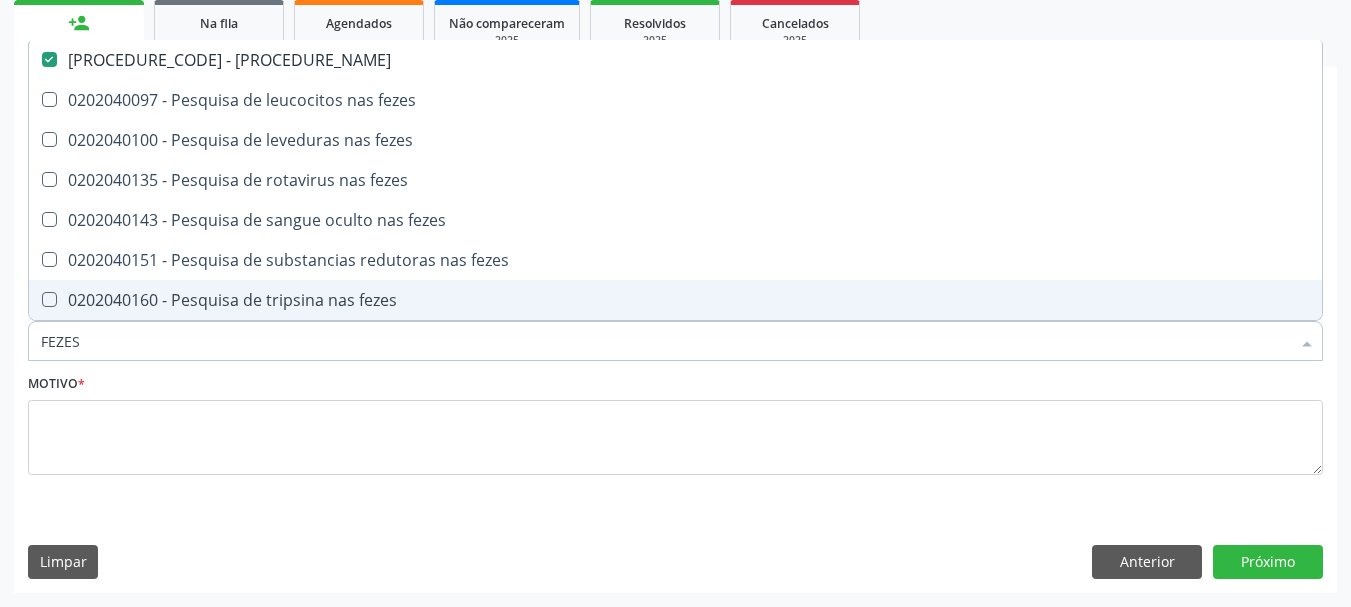 drag, startPoint x: 111, startPoint y: 341, endPoint x: 0, endPoint y: 336, distance: 111.11256 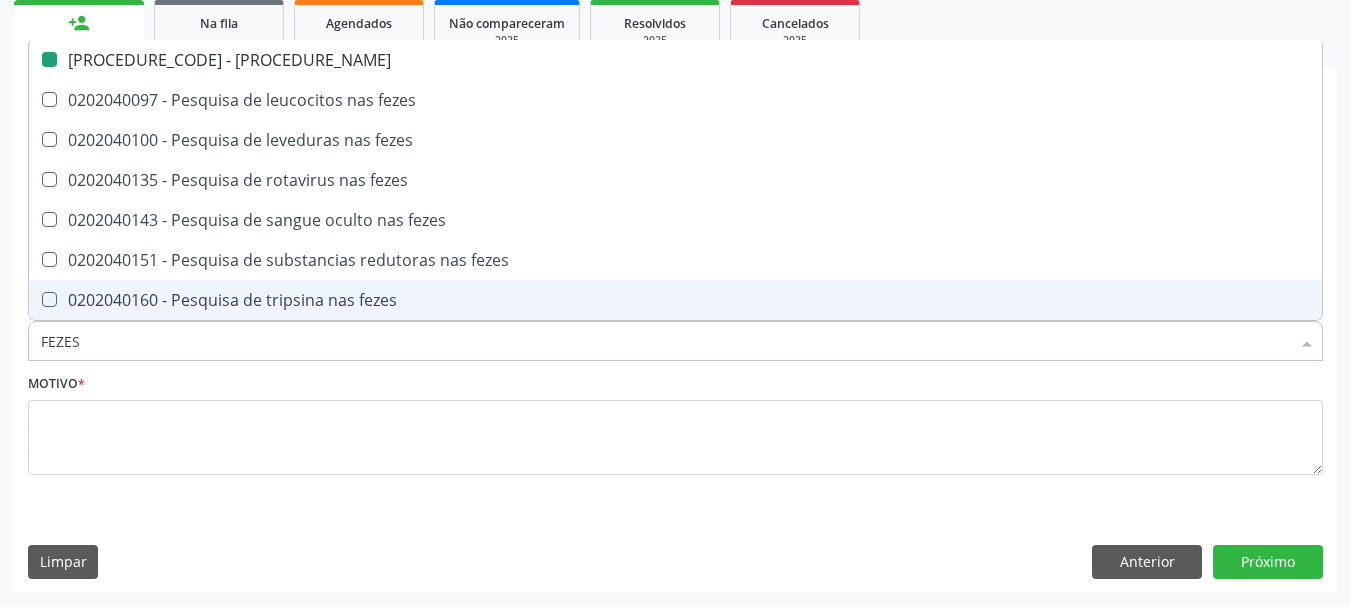type 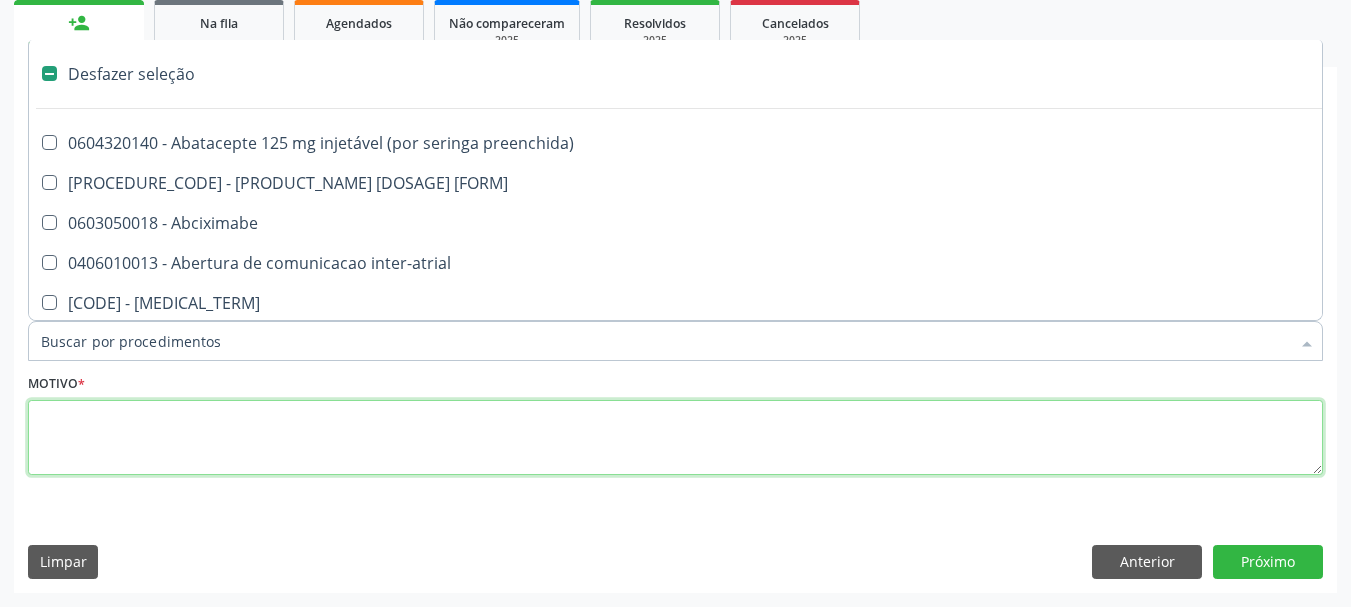 click at bounding box center (675, 438) 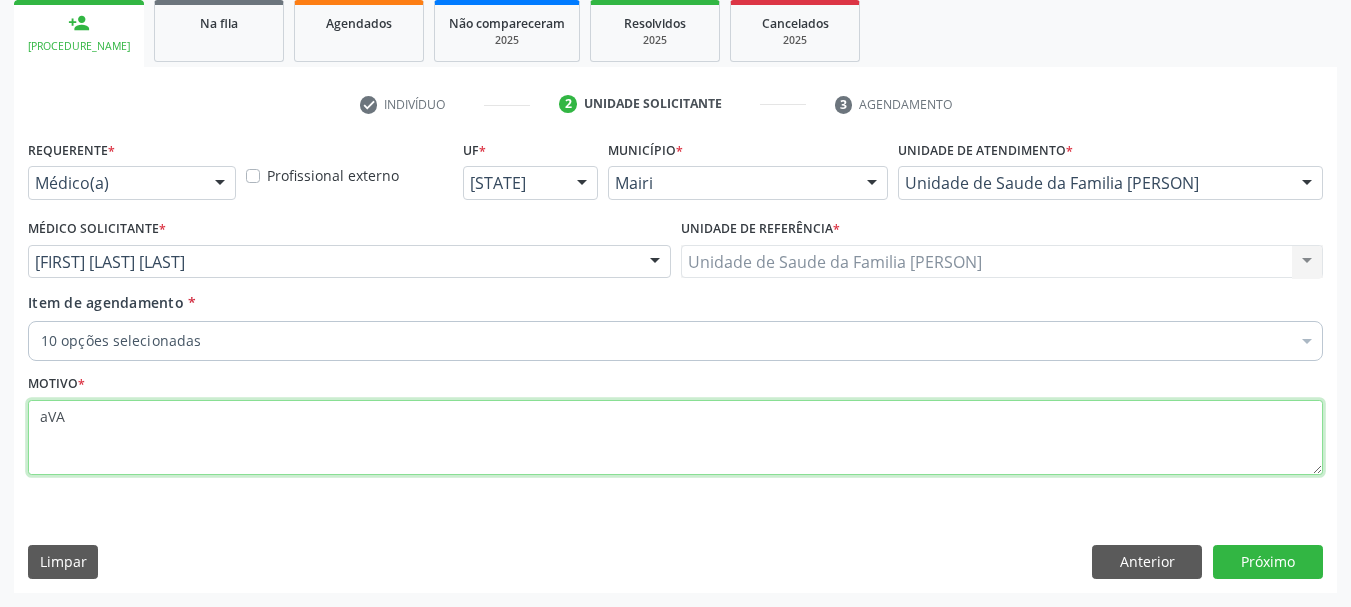 type on "aV" 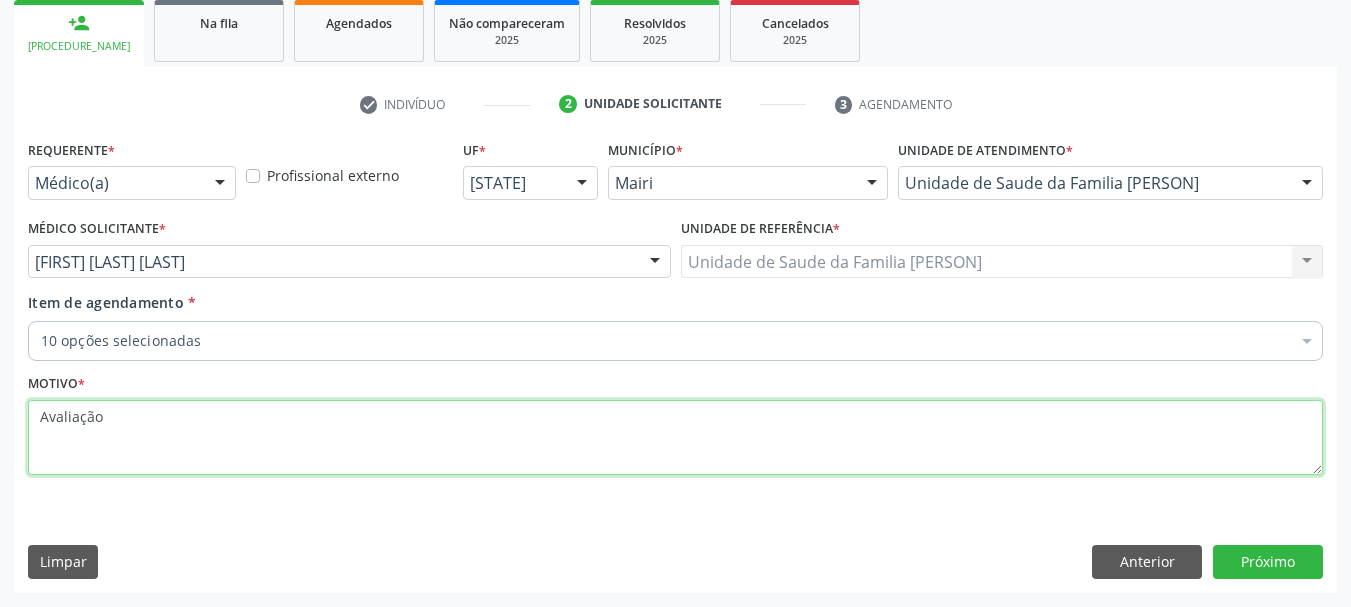 type on "Avaliação." 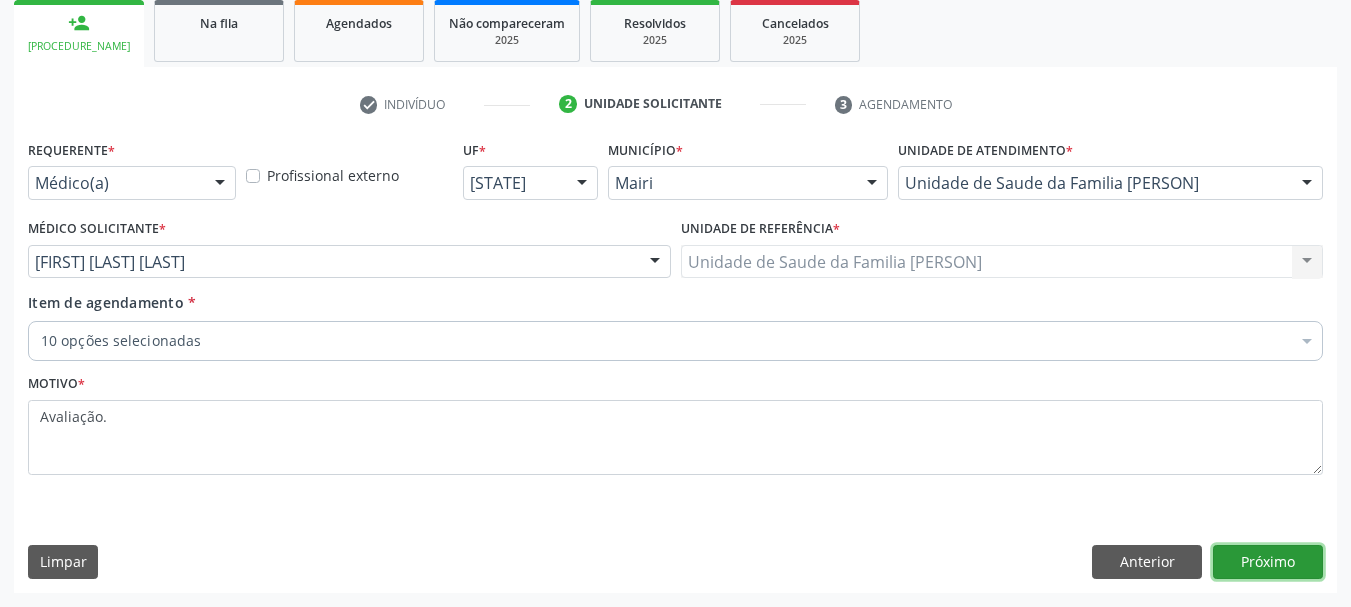 click on "Próximo" at bounding box center (1268, 562) 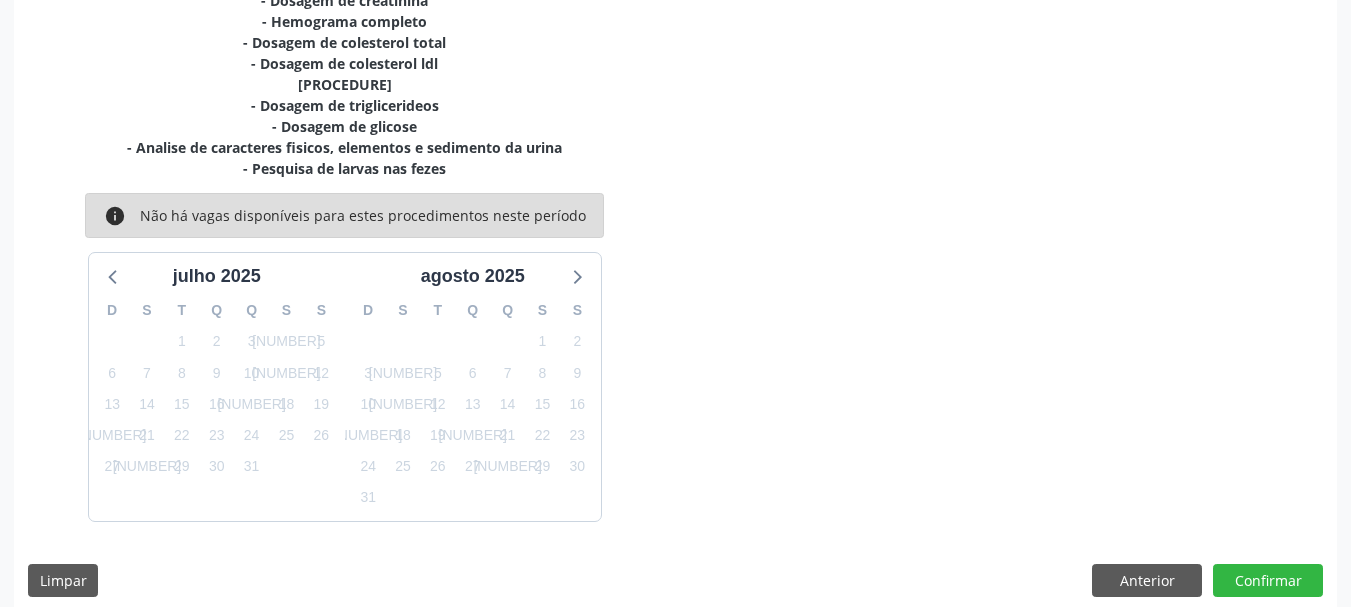scroll, scrollTop: 511, scrollLeft: 0, axis: vertical 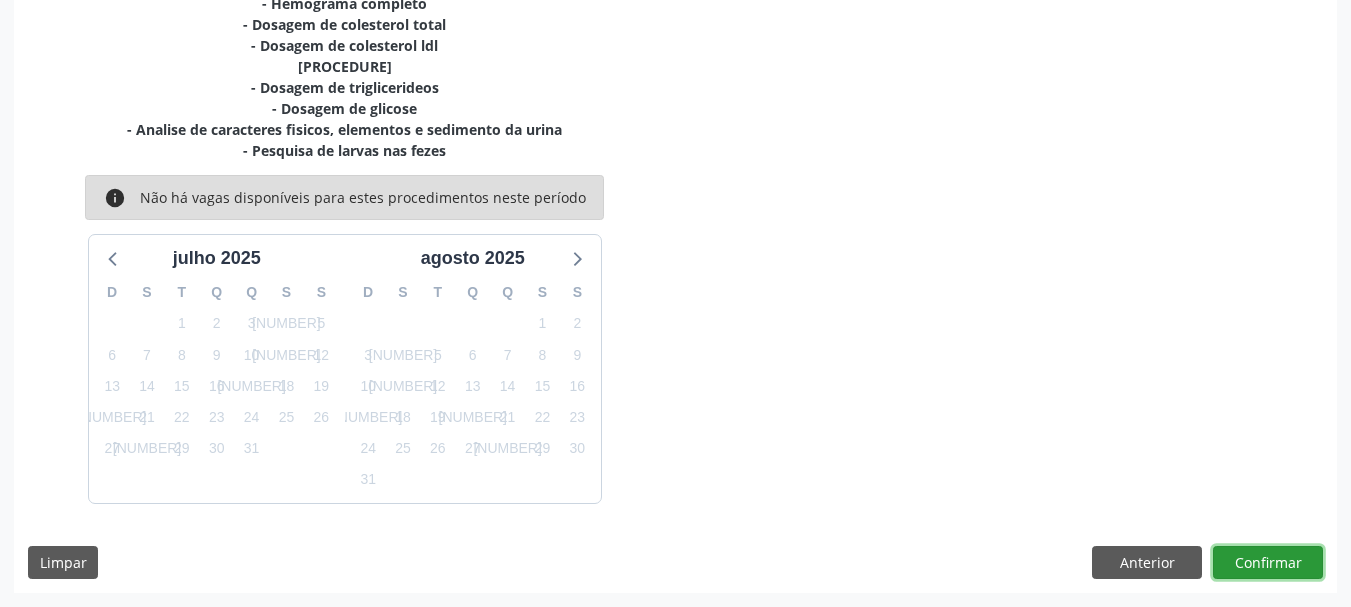 click on "Confirmar" at bounding box center (1268, 563) 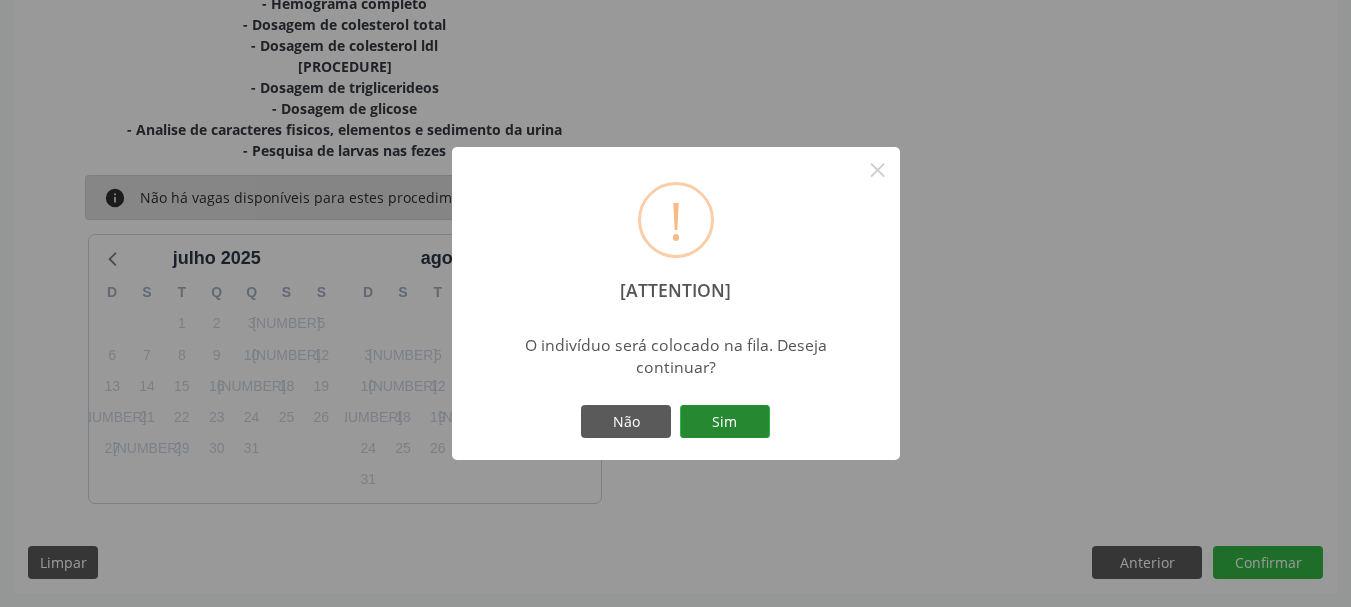 click on "Sim" at bounding box center (725, 422) 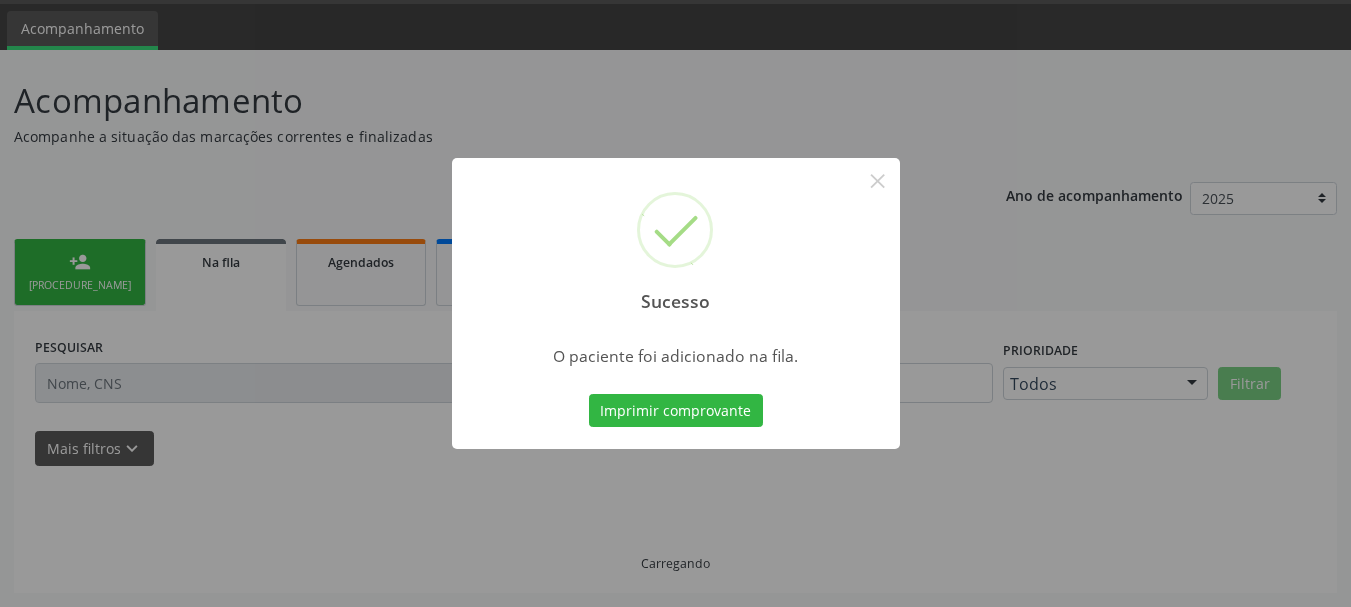 scroll, scrollTop: 60, scrollLeft: 0, axis: vertical 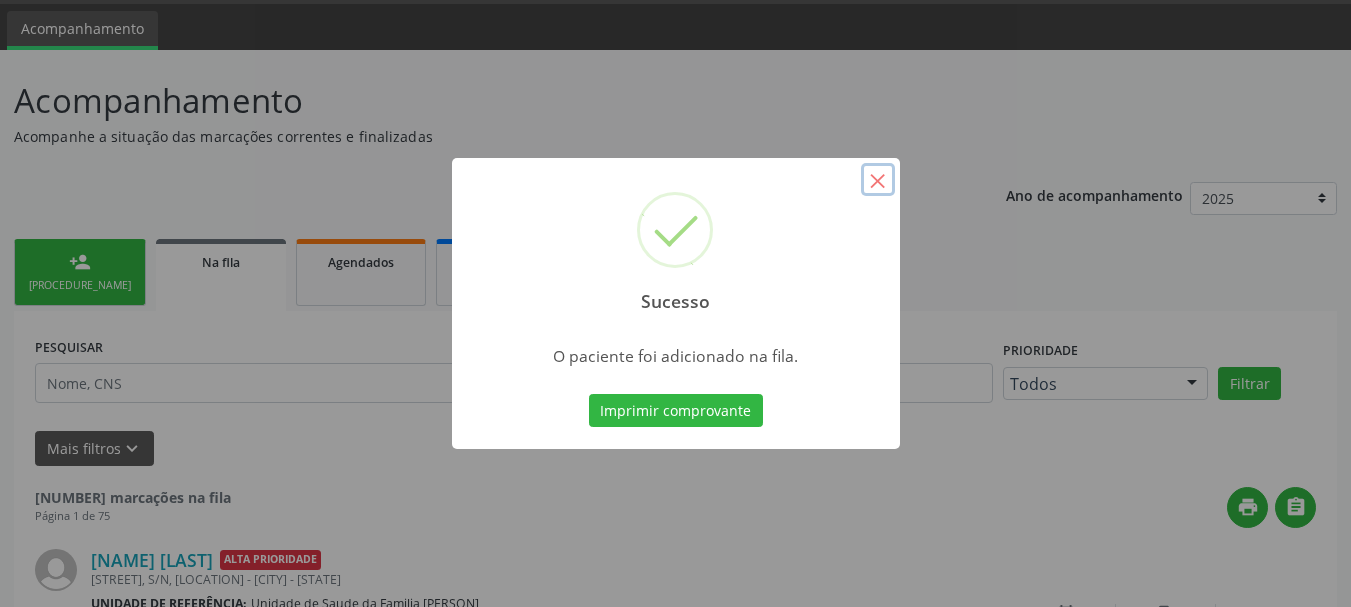click on "×" at bounding box center (878, 180) 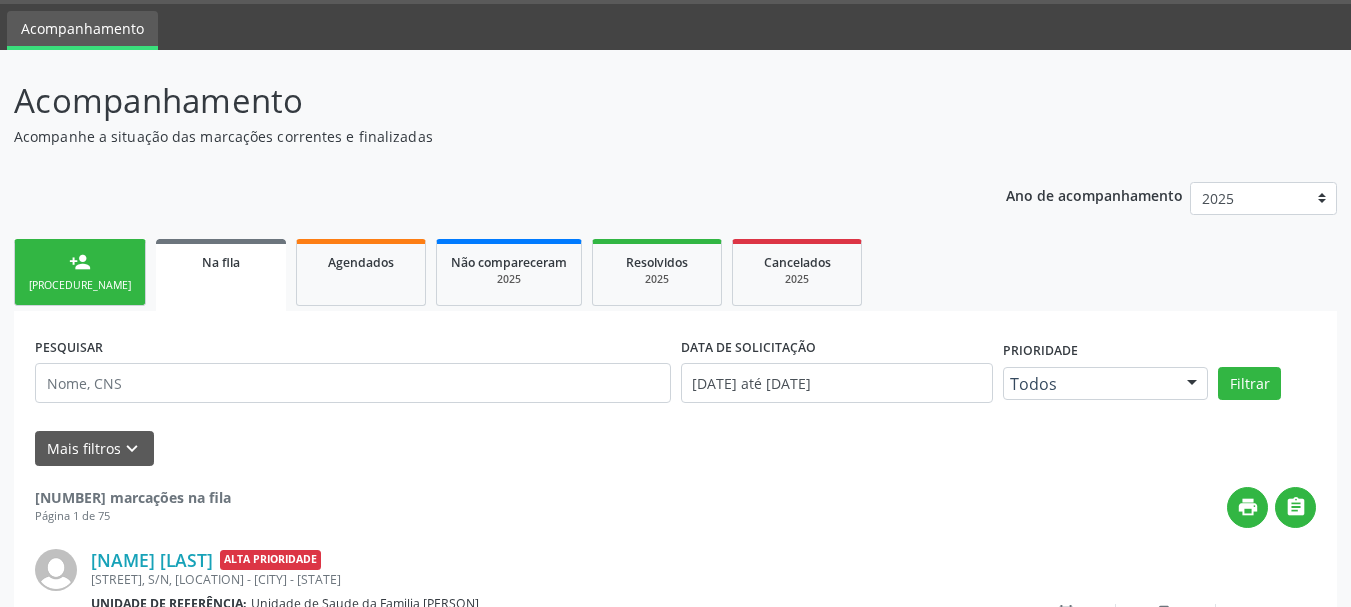 click on "[PROCEDURE_NAME]" at bounding box center (80, 285) 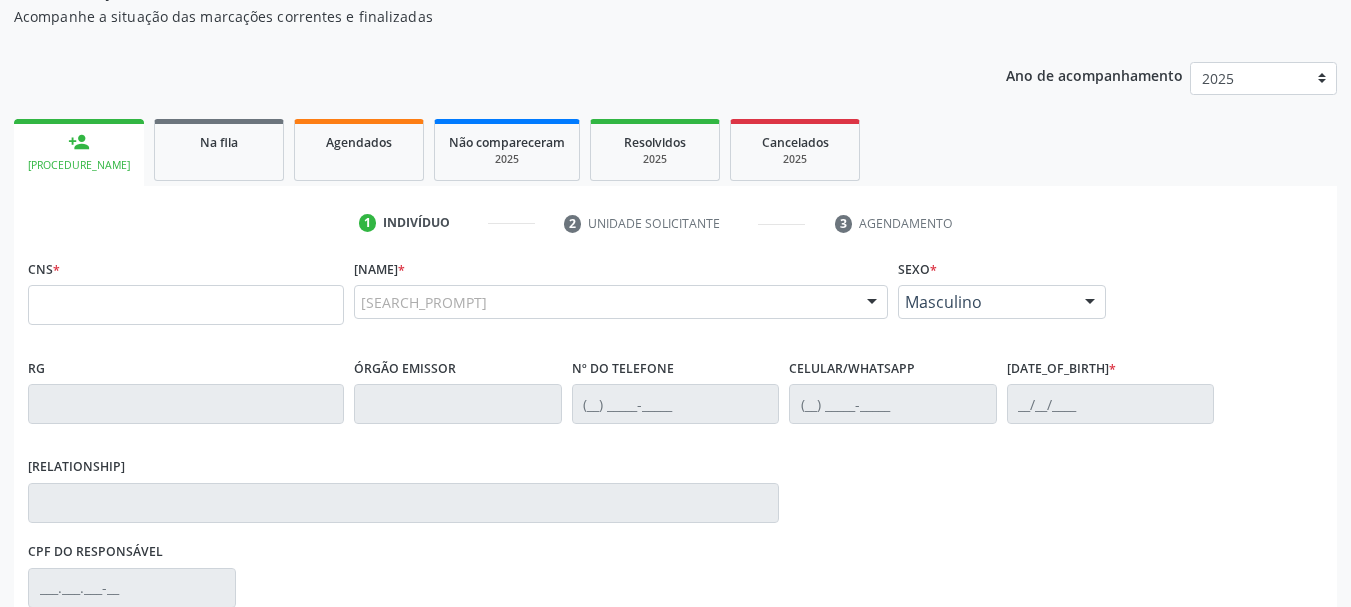 scroll, scrollTop: 160, scrollLeft: 0, axis: vertical 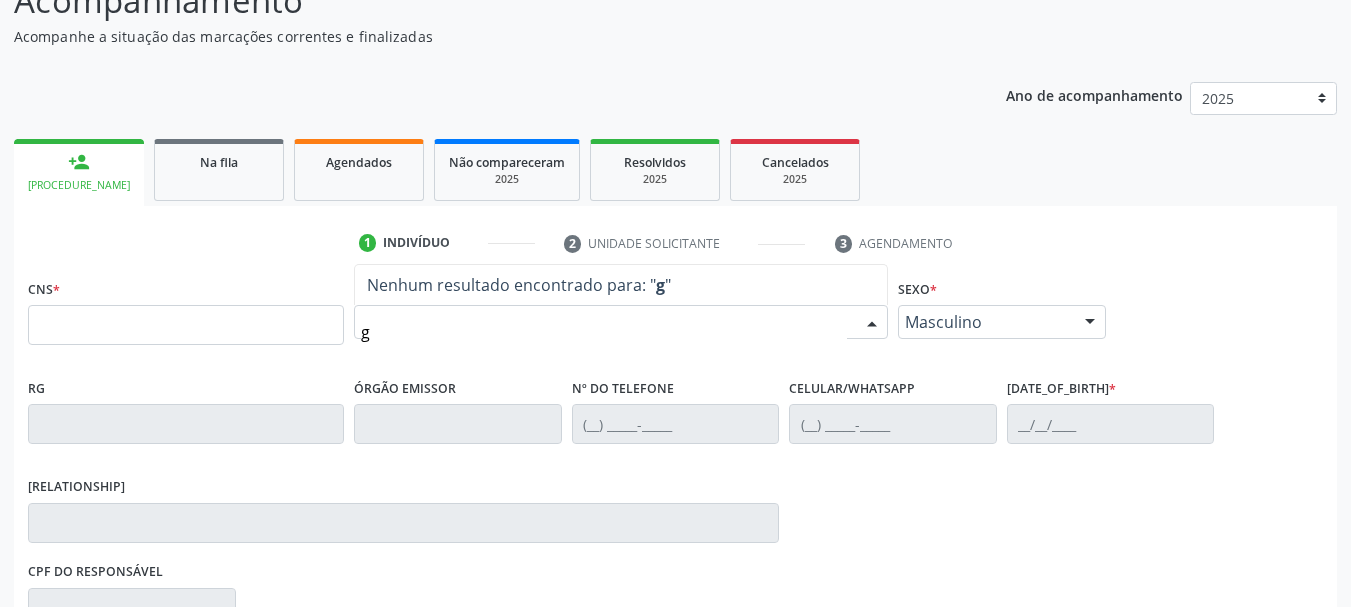 type on "gi" 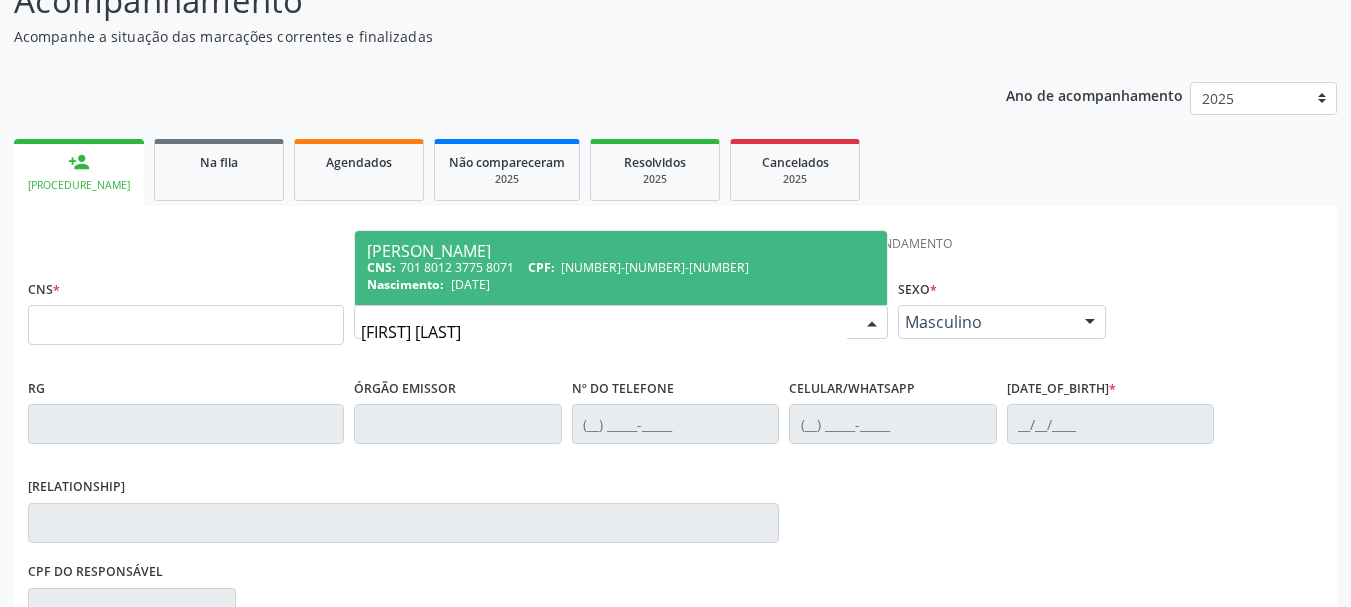click on "Nascimento:" at bounding box center [381, 267] 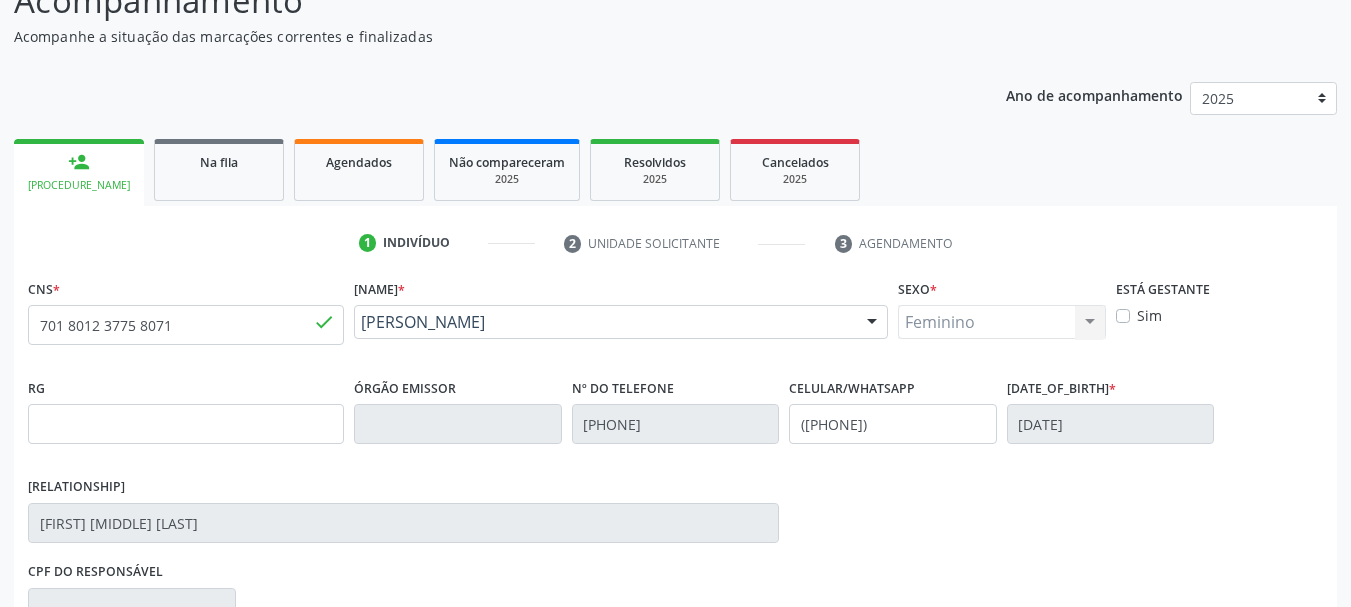 scroll, scrollTop: 463, scrollLeft: 0, axis: vertical 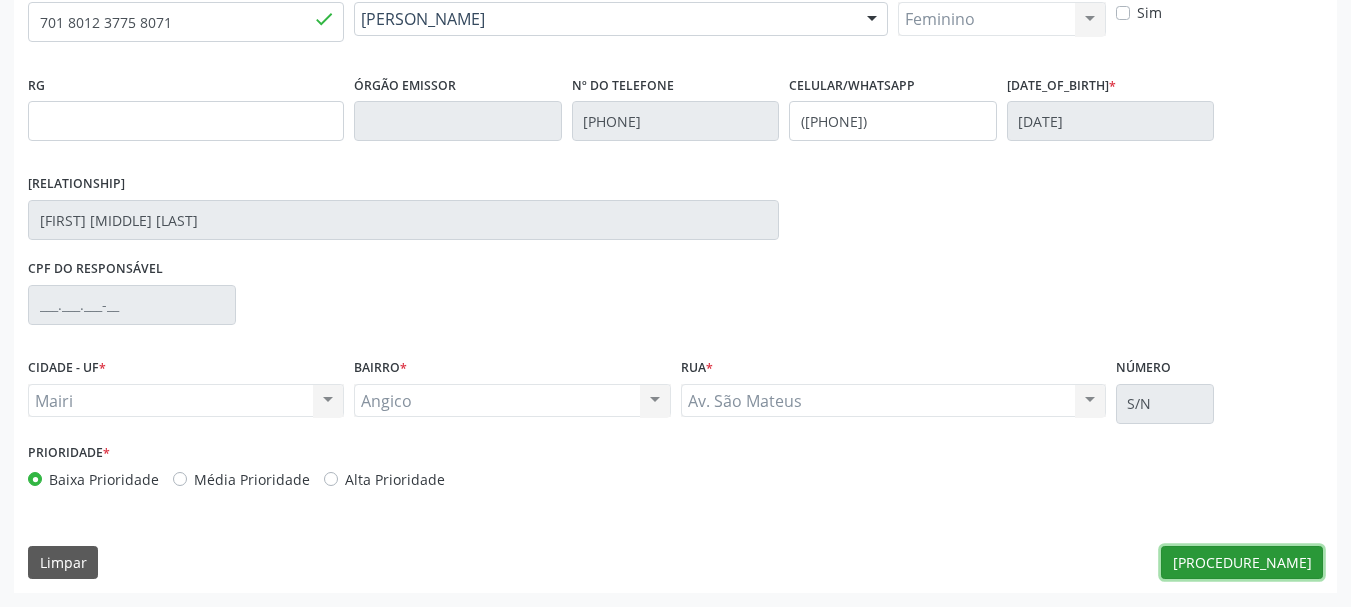 click on "[PROCEDURE_NAME]" at bounding box center [1242, 563] 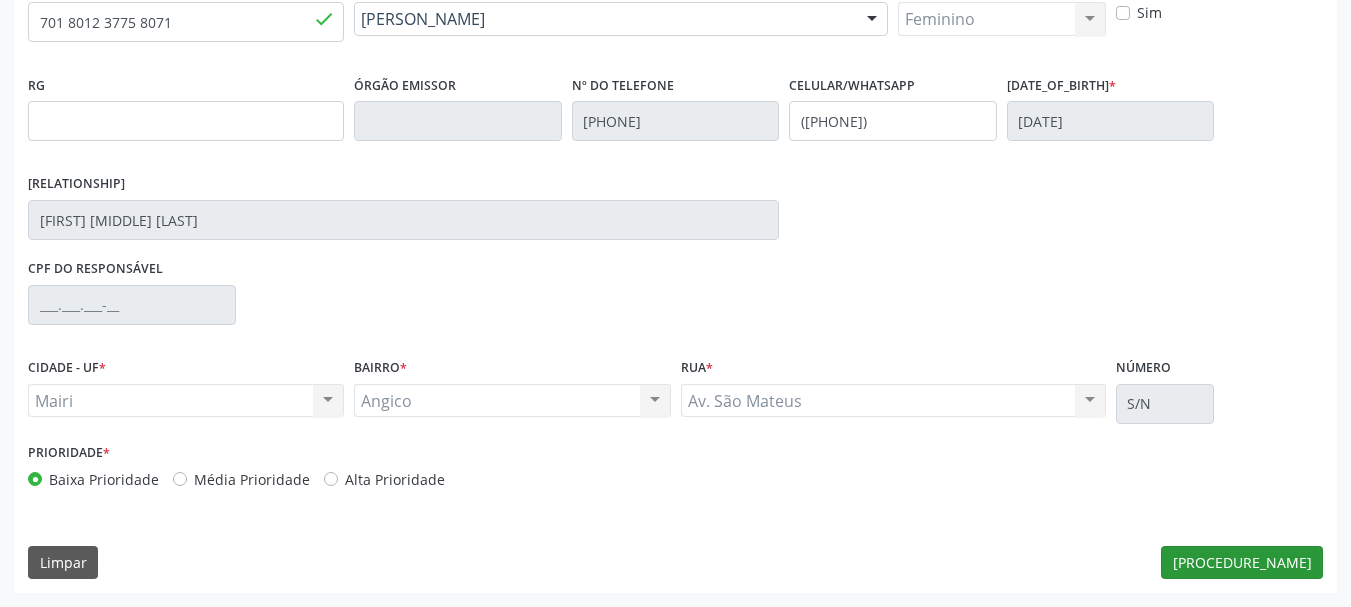 scroll, scrollTop: 299, scrollLeft: 0, axis: vertical 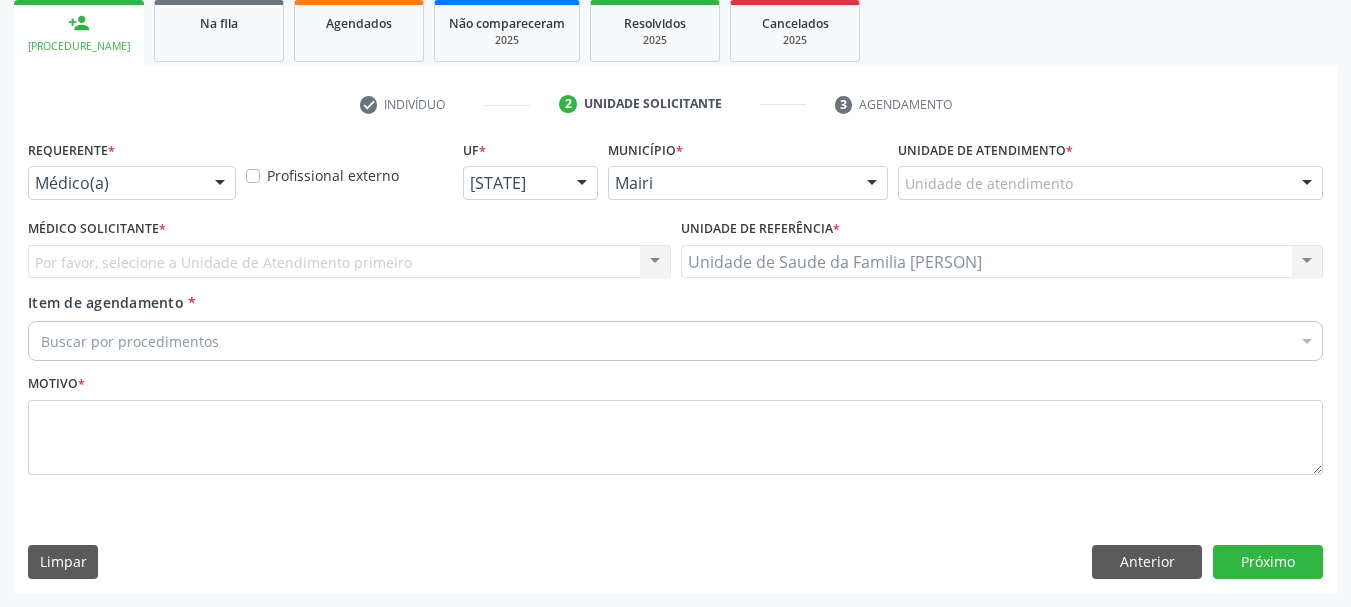 click on "Unidade de atendimento" at bounding box center (1110, 183) 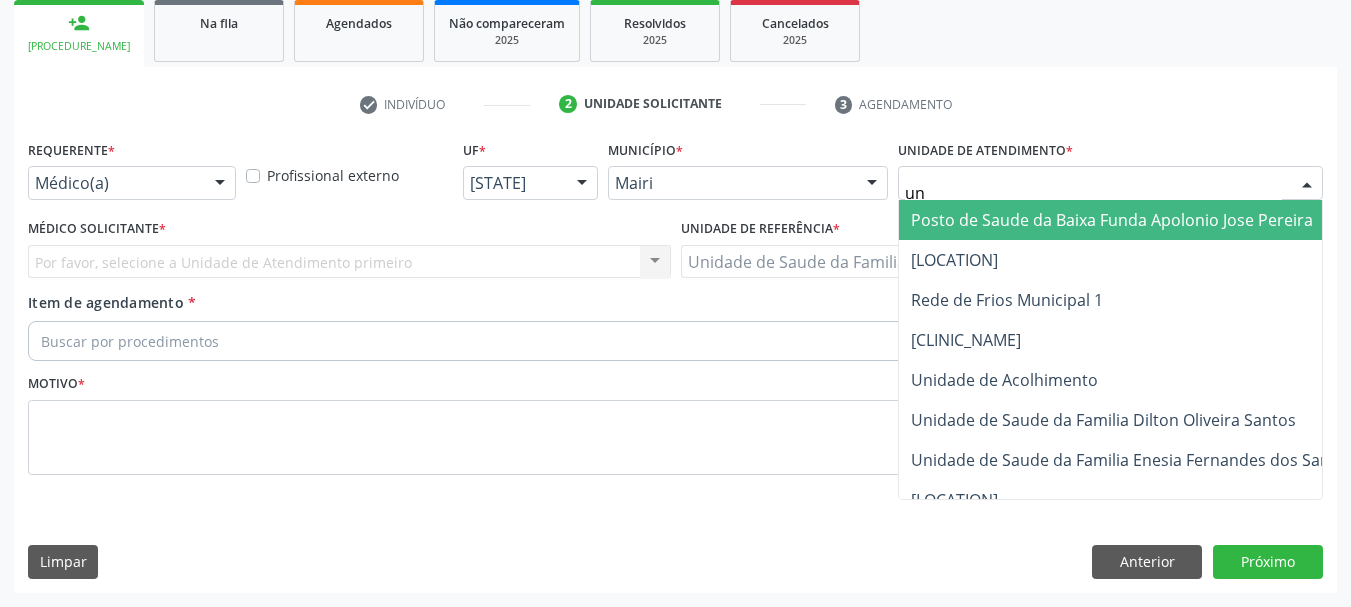 type on "uni" 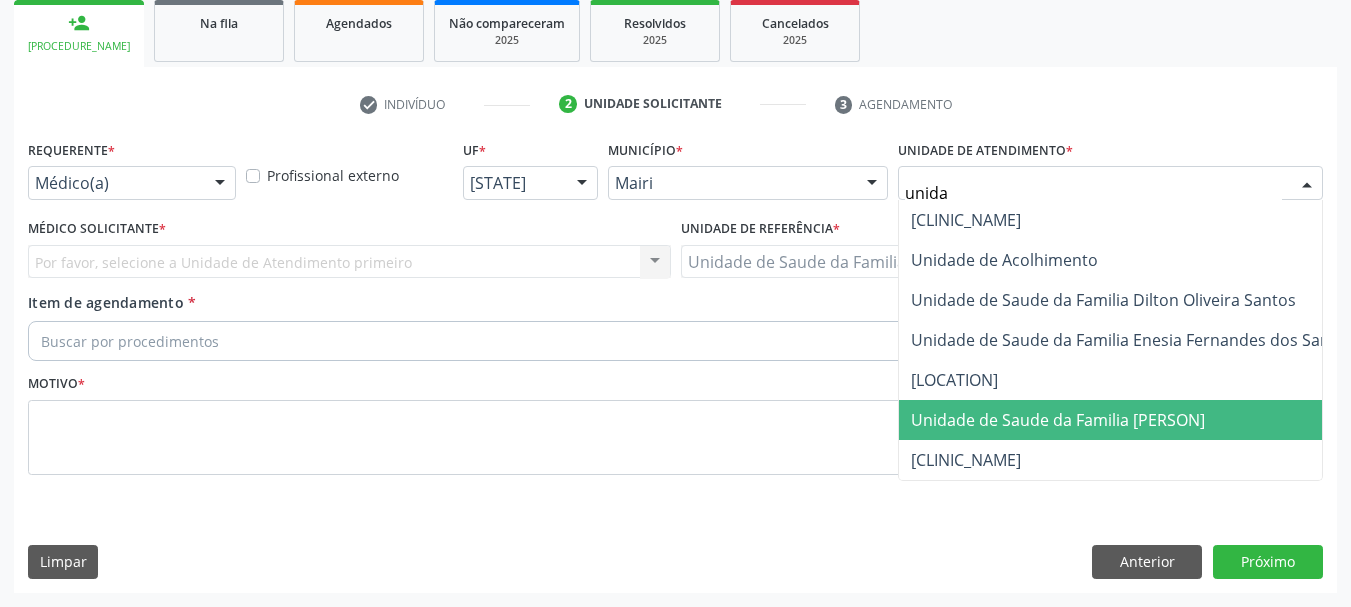 click on "Unidade de Saude da Familia [PERSON]" at bounding box center (1058, 420) 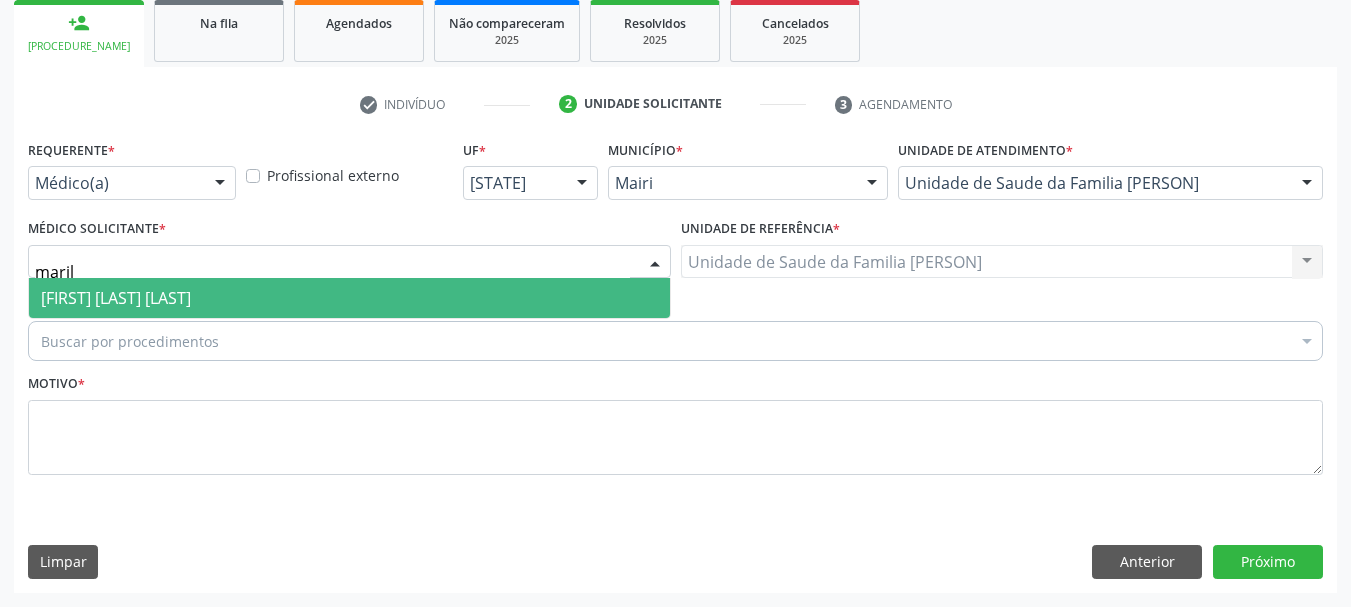 type on "marili" 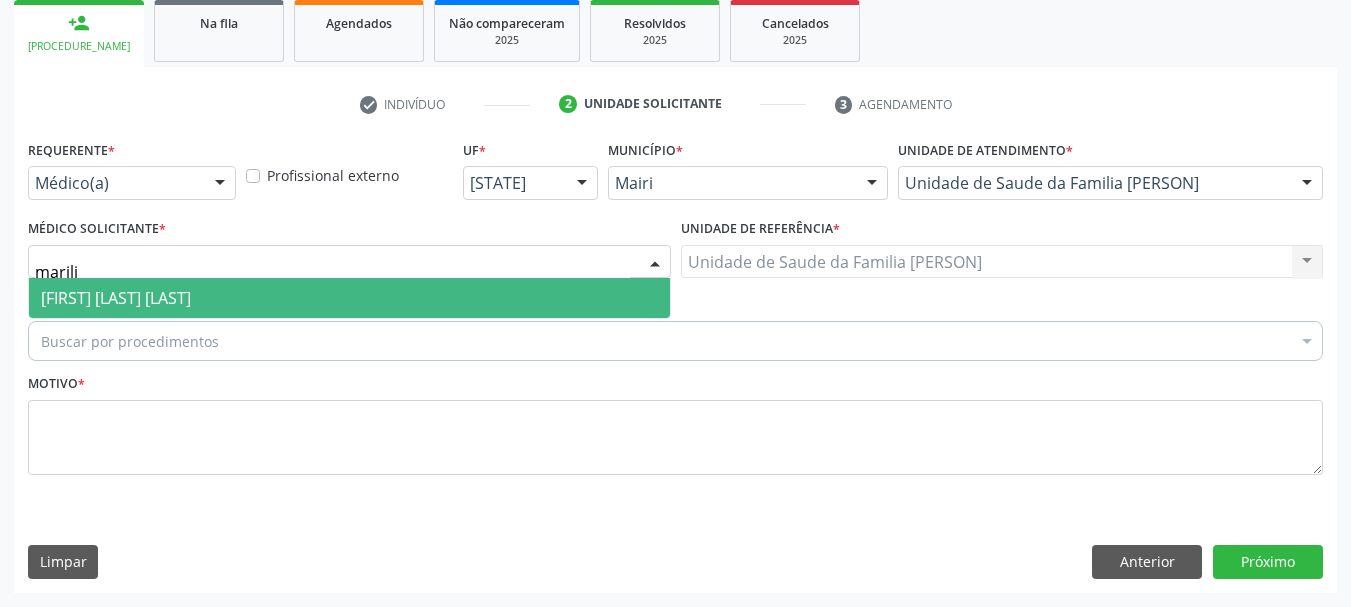 click on "[FIRST] [LAST] [LAST]" at bounding box center (116, 298) 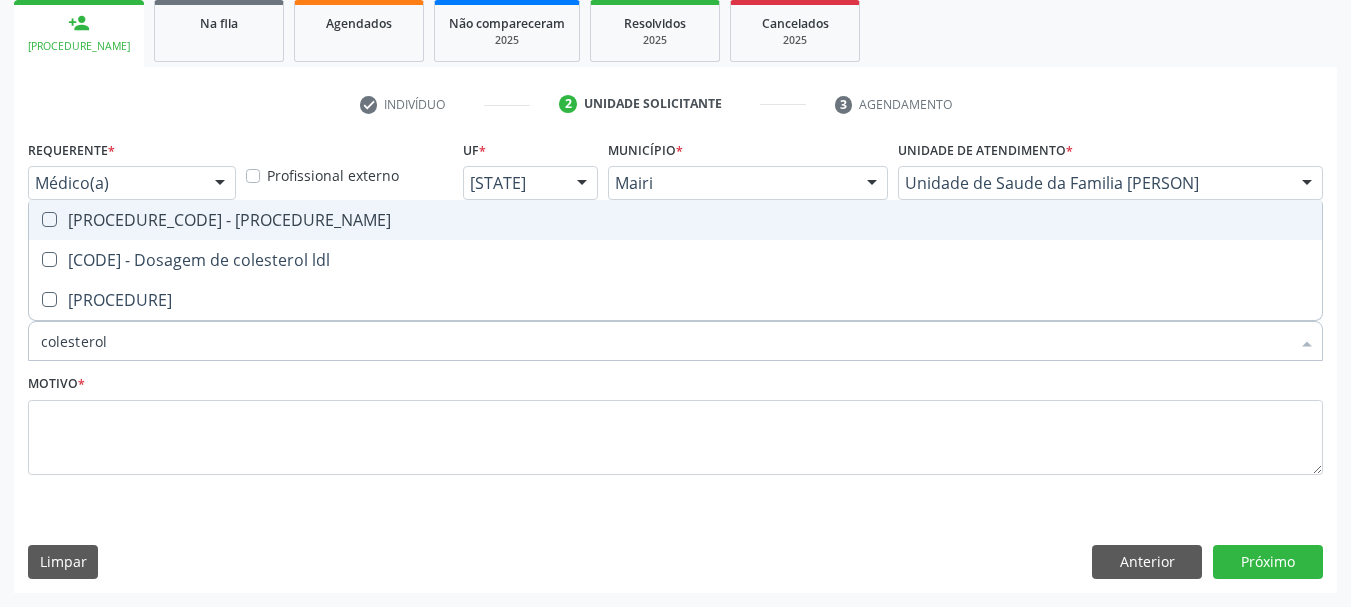 click on "[PROCEDURE_CODE] - [PROCEDURE_NAME]" at bounding box center (675, 220) 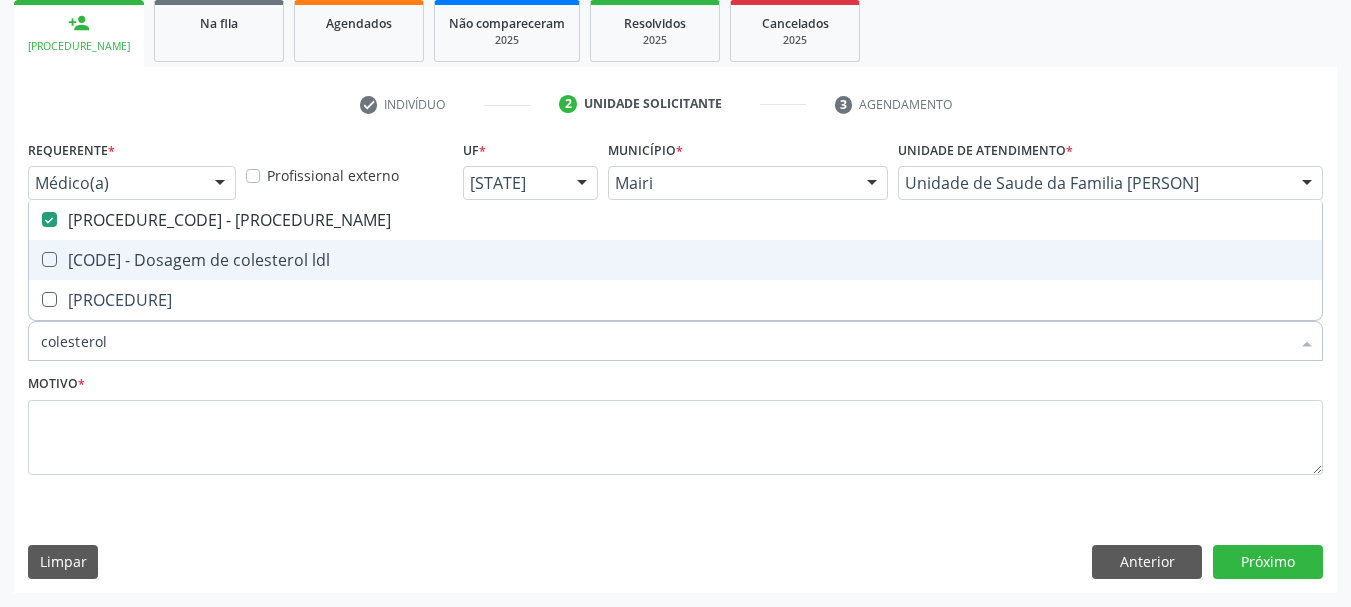 click on "[CODE] - Dosagem de colesterol ldl" at bounding box center [675, 260] 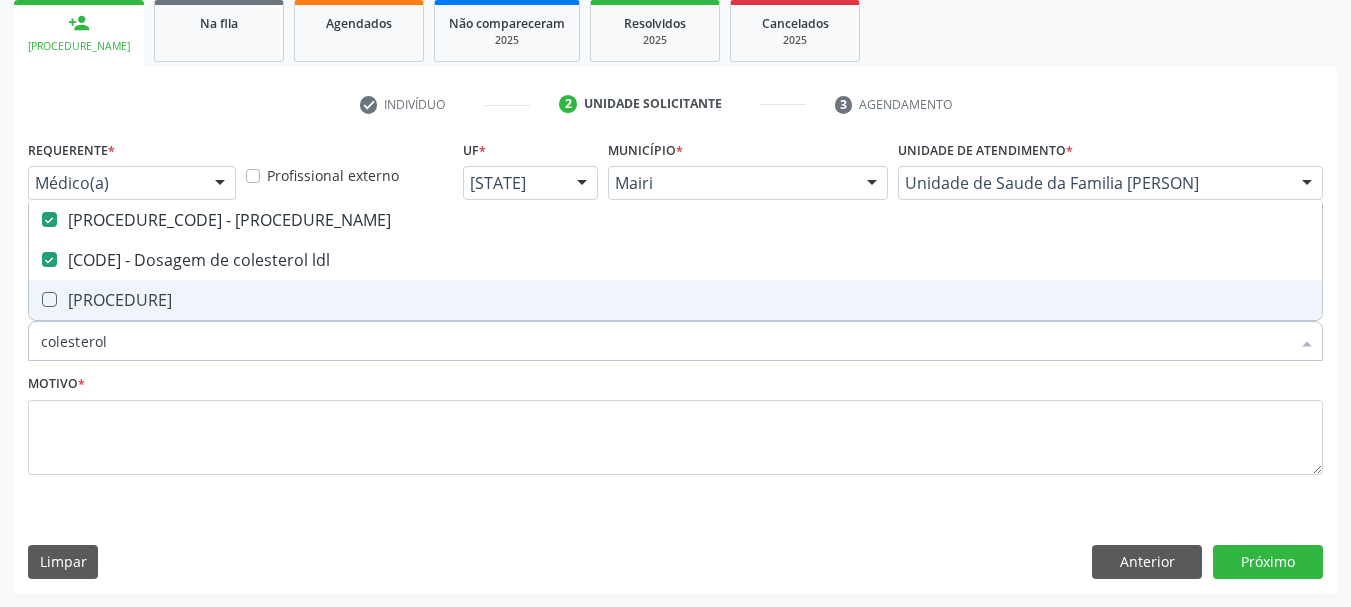 click on "[PROCEDURE]" at bounding box center (675, 300) 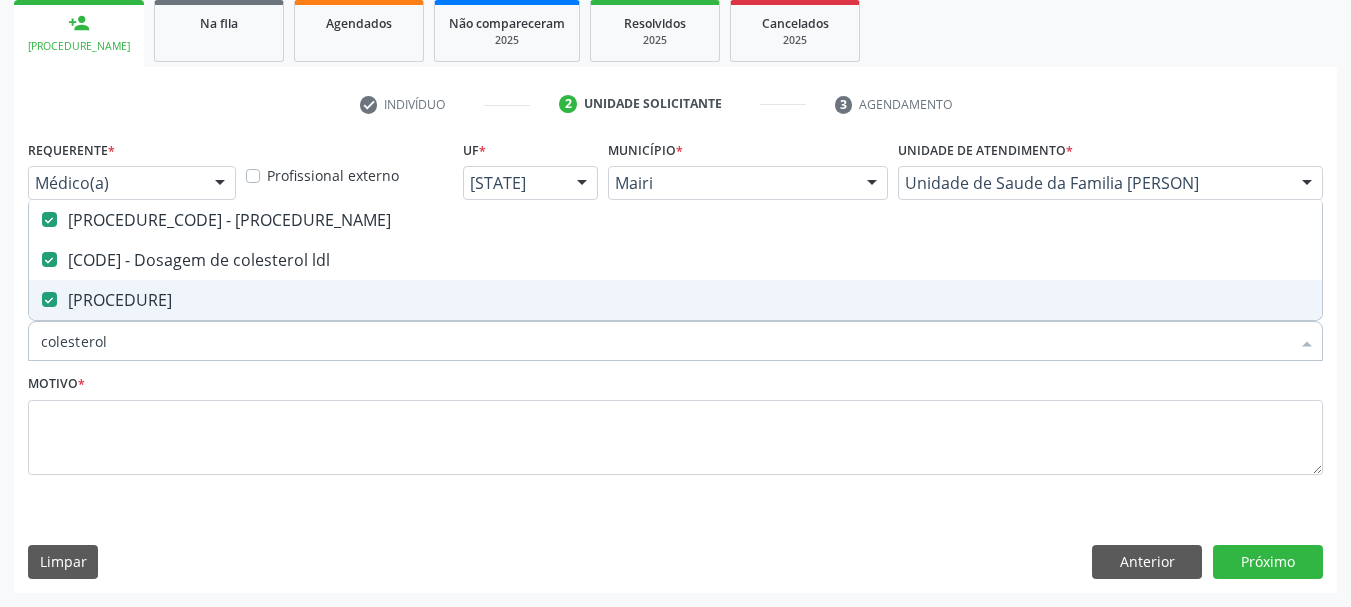 drag, startPoint x: 11, startPoint y: 334, endPoint x: 0, endPoint y: 331, distance: 11.401754 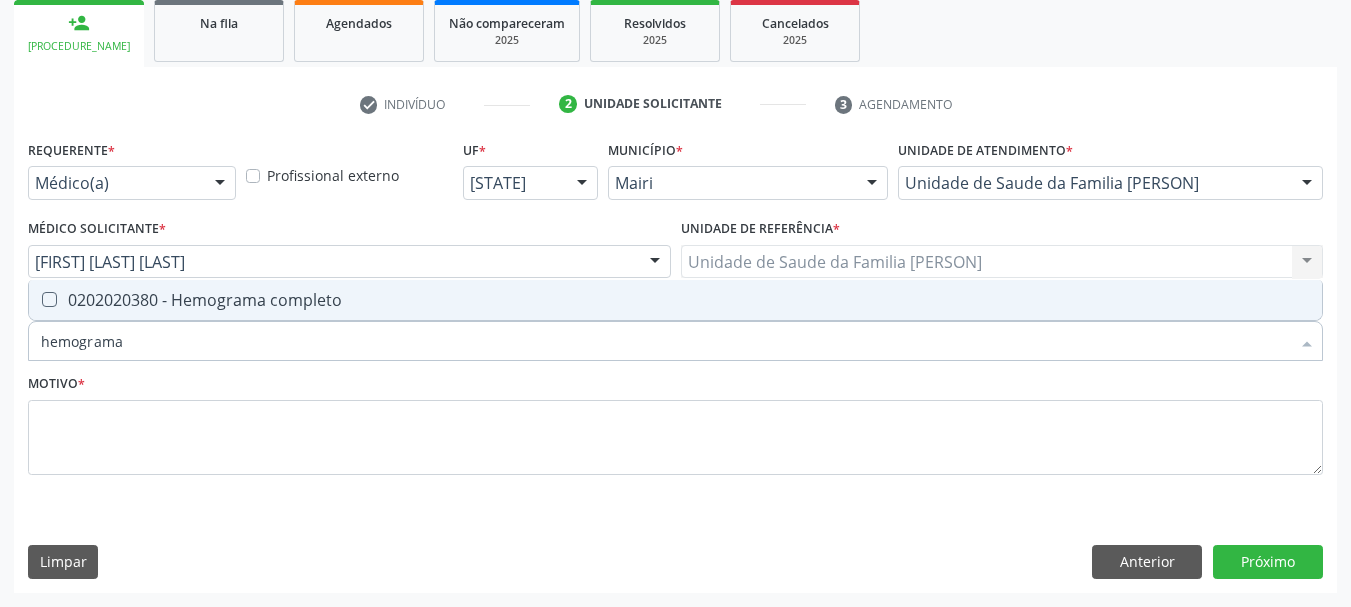 click on "0202020380 - Hemograma completo" at bounding box center (675, 300) 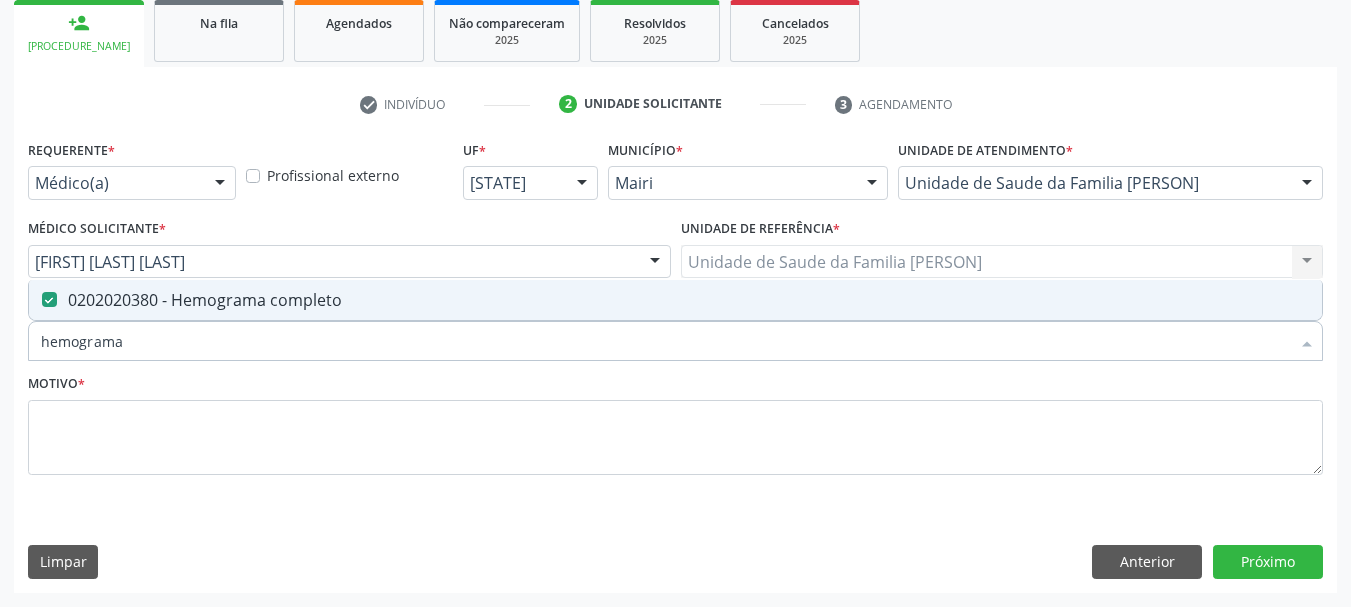 drag, startPoint x: 125, startPoint y: 340, endPoint x: 0, endPoint y: 316, distance: 127.28315 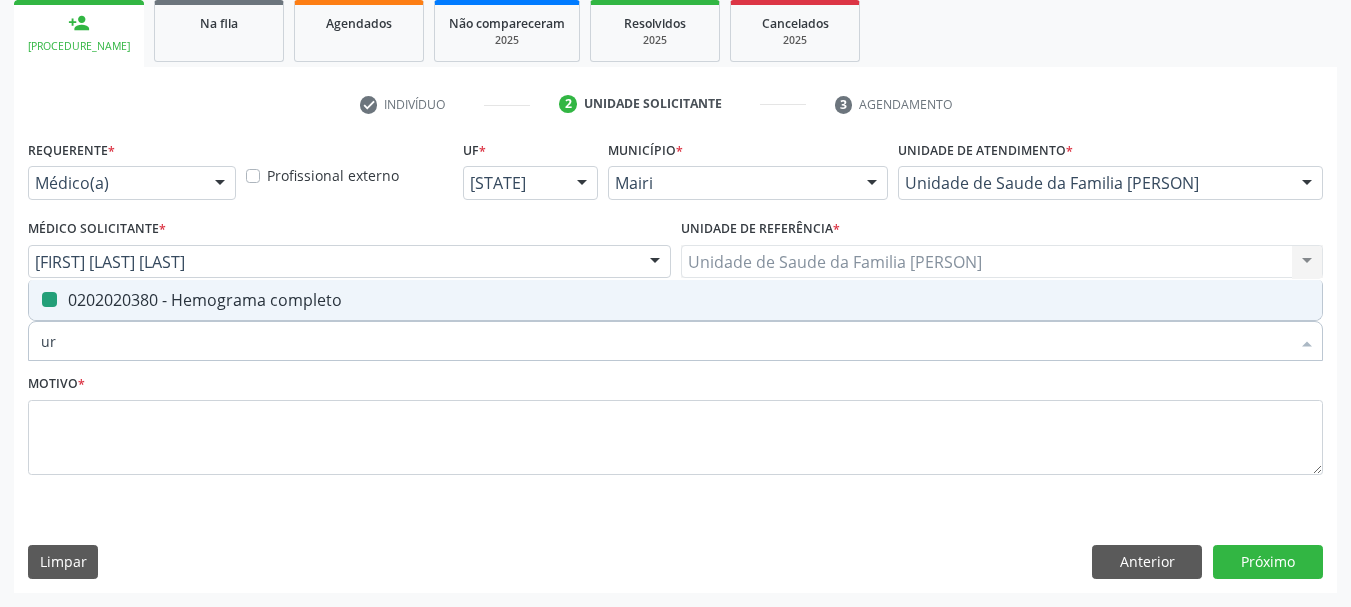 type on "ure" 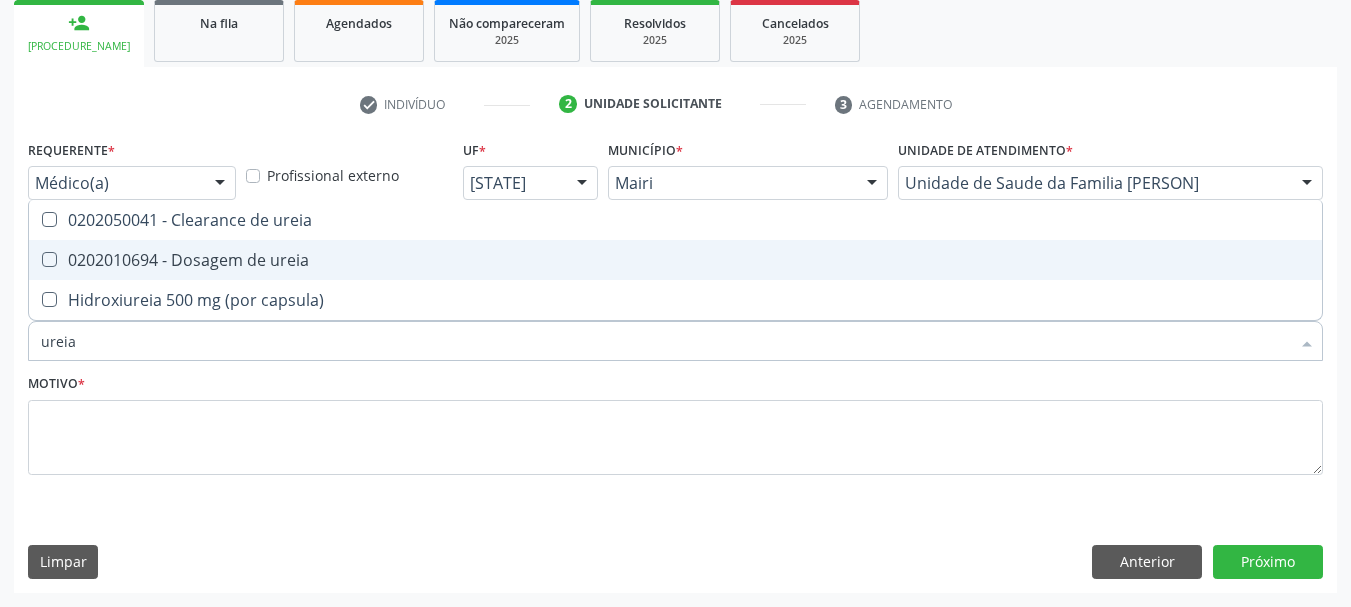 click at bounding box center [49, 259] 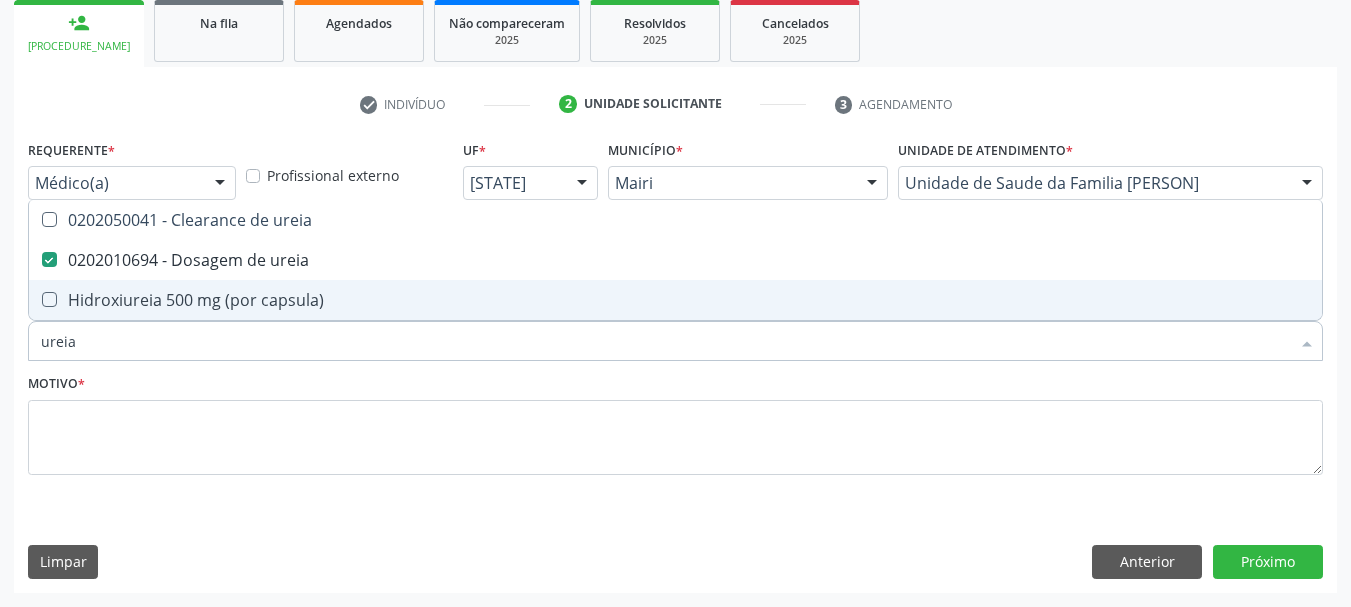 drag, startPoint x: 84, startPoint y: 346, endPoint x: 8, endPoint y: 341, distance: 76.1643 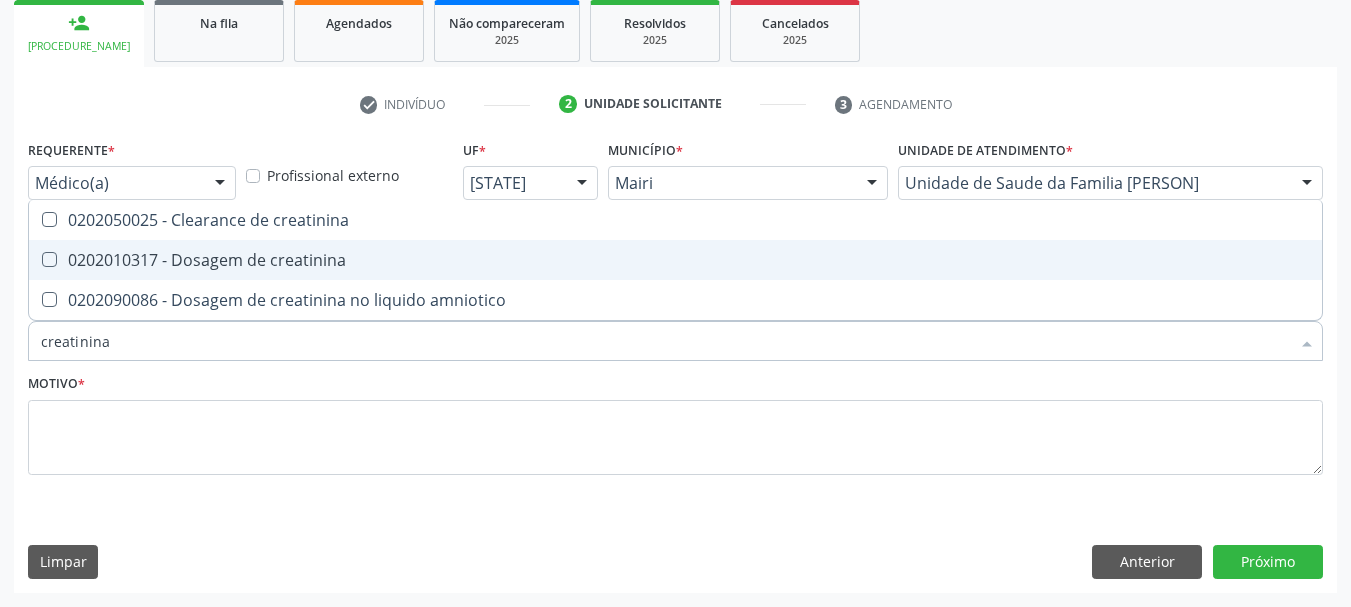 click on "0202010317 - Dosagem de creatinina" at bounding box center (675, 260) 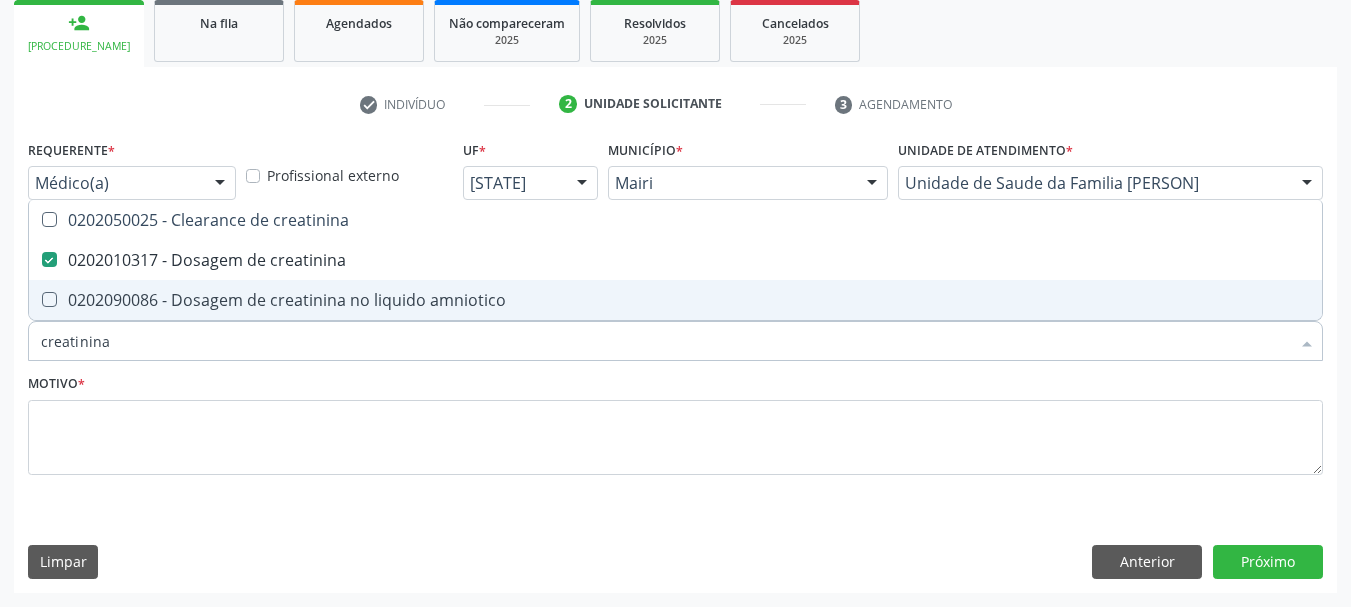 drag, startPoint x: 112, startPoint y: 341, endPoint x: 0, endPoint y: 328, distance: 112.75194 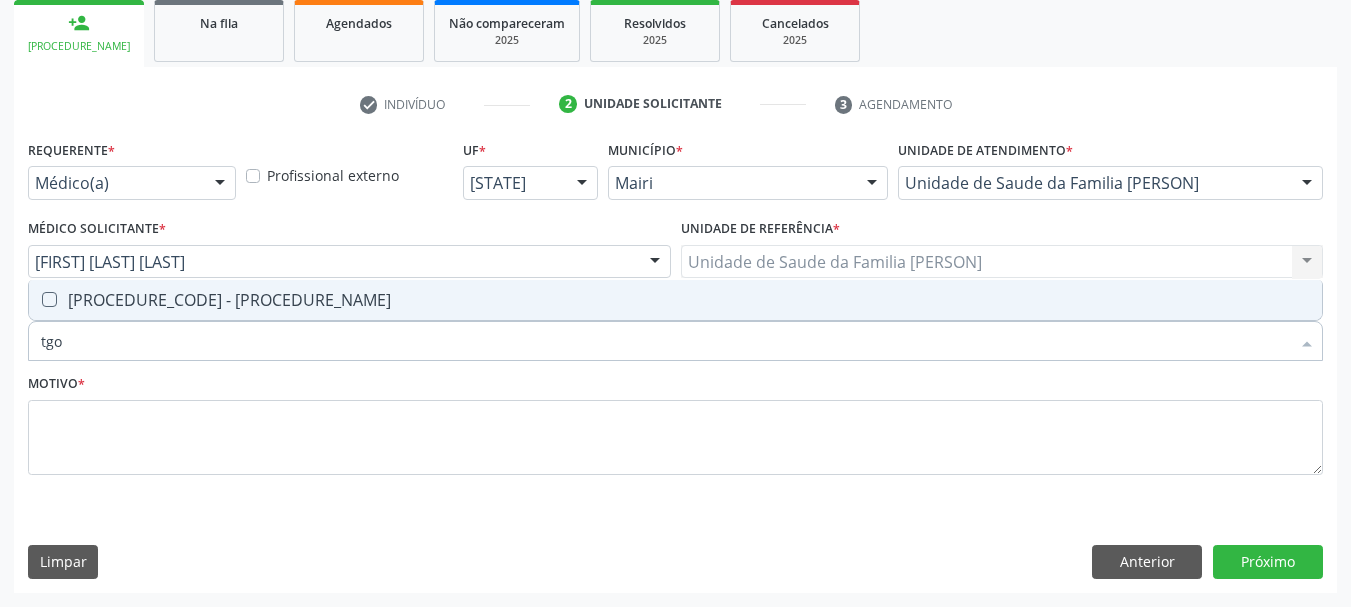 click on "[PROCEDURE_CODE] - [PROCEDURE_NAME]" at bounding box center (675, 300) 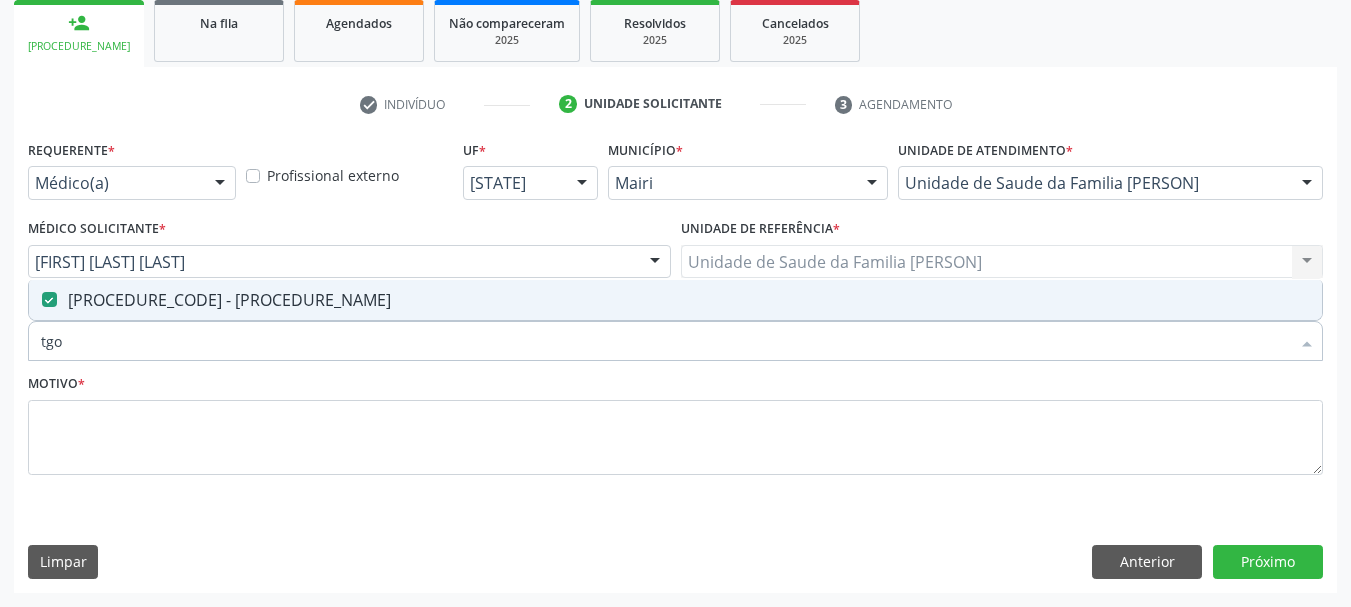 drag, startPoint x: 95, startPoint y: 350, endPoint x: 0, endPoint y: 334, distance: 96.337944 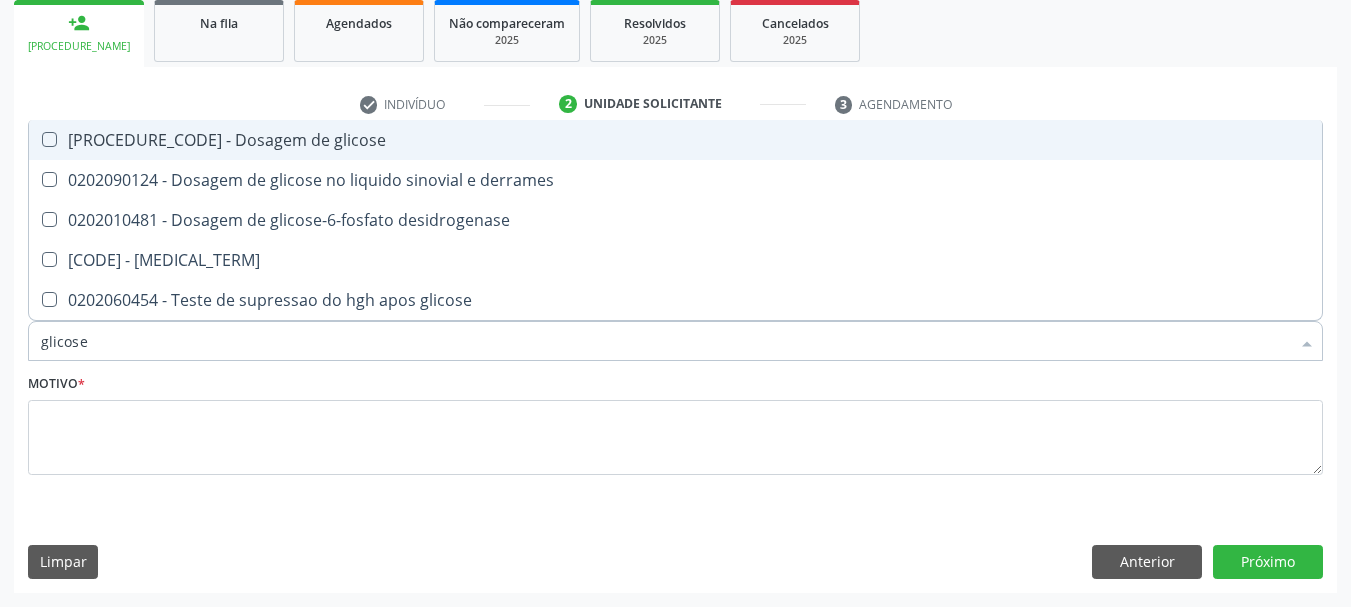 click on "[PROCEDURE_CODE] - Dosagem de glicose" at bounding box center [675, 140] 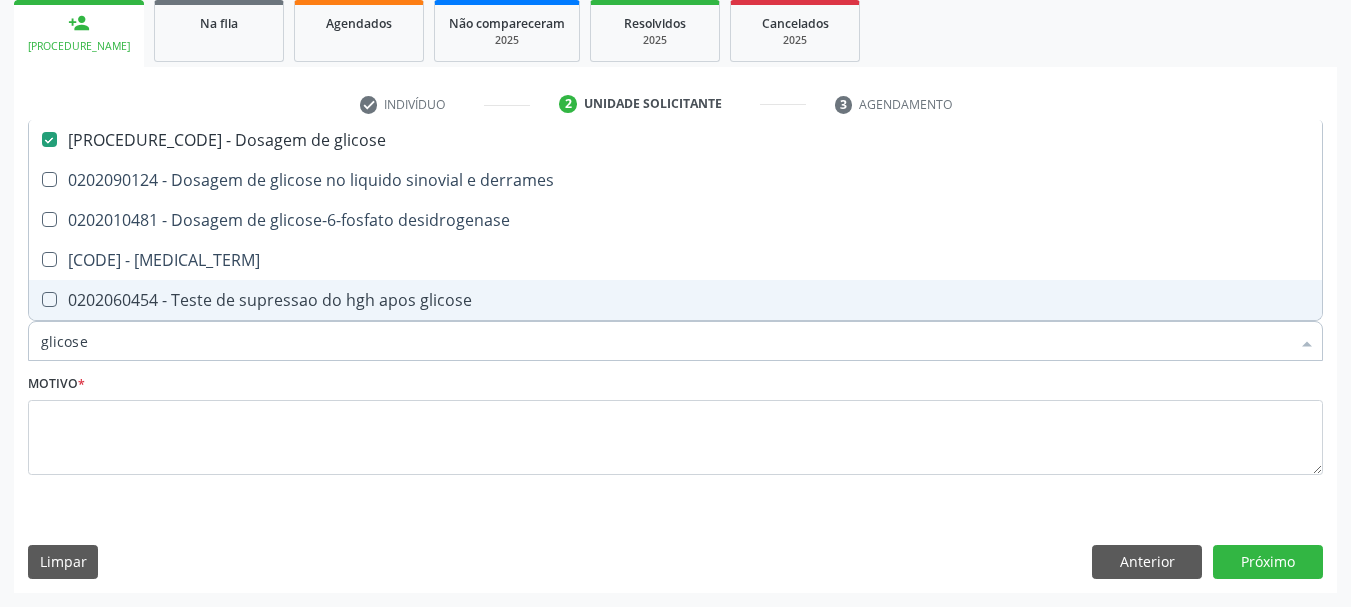 click on "Acompanhamento
Acompanhe a situação das marcações correntes e finalizadas
Relatórios
Ano de acompanhamento
[YEAR] [YEAR] [YEAR] [YEAR] [YEAR] [YEAR] [YEAR]
person_add
Nova marcação
Na fila   Agendados   Não compareceram
[YEAR]
Resolvidos
[YEAR]
Cancelados
[YEAR]
check
Indivíduo
[NUMBER]
Unidade solicitante
[NUMBER]
Agendamento
CNS
*
[NUMBER] [NUMBER] [NUMBER] [NUMBER]       done
Nome
*
[FIRST] [LAST] [LAST]
[FIRST] [LAST] [LAST]
CNS:
[NUMBER] [NUMBER] [NUMBER] [NUMBER]
CPF:    --   Nascimento:
[DATE]
Nenhum resultado encontrado para: "   "
Digite o nome ou CNS para buscar um indivíduo
Sexo
*
Feminino         Masculino   Feminino
Nenhum resultado encontrado para: "   "" at bounding box center [675, 209] 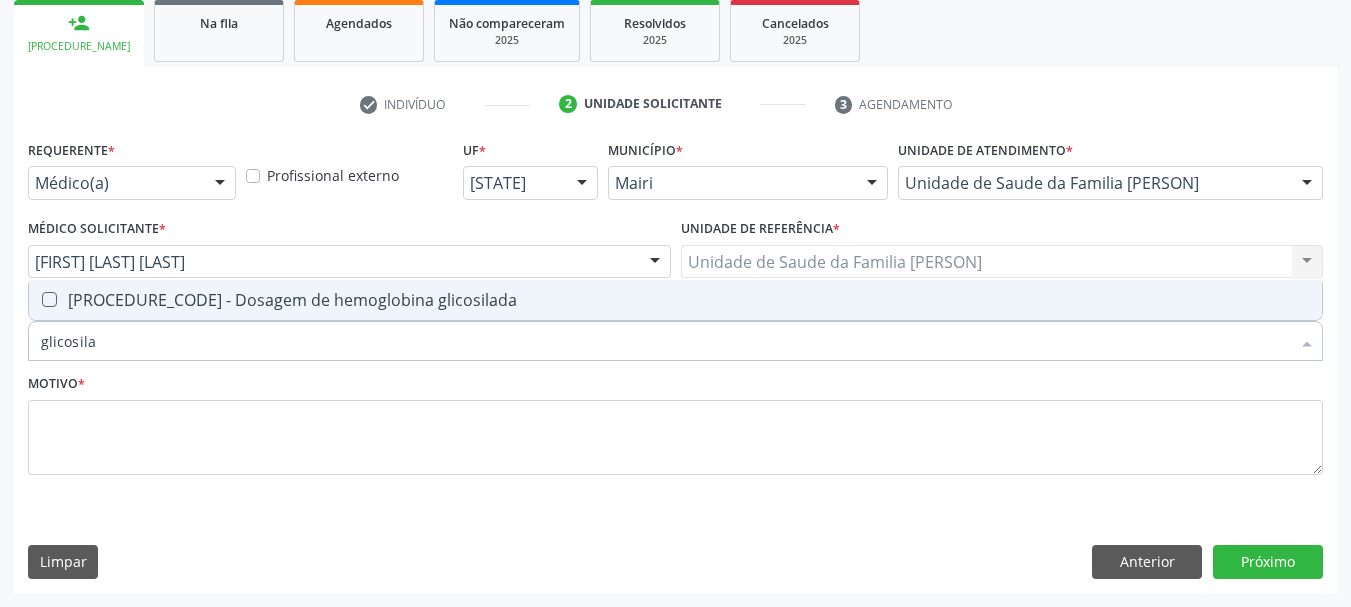 click on "[PROCEDURE_CODE] - Dosagem de hemoglobina glicosilada" at bounding box center (675, 300) 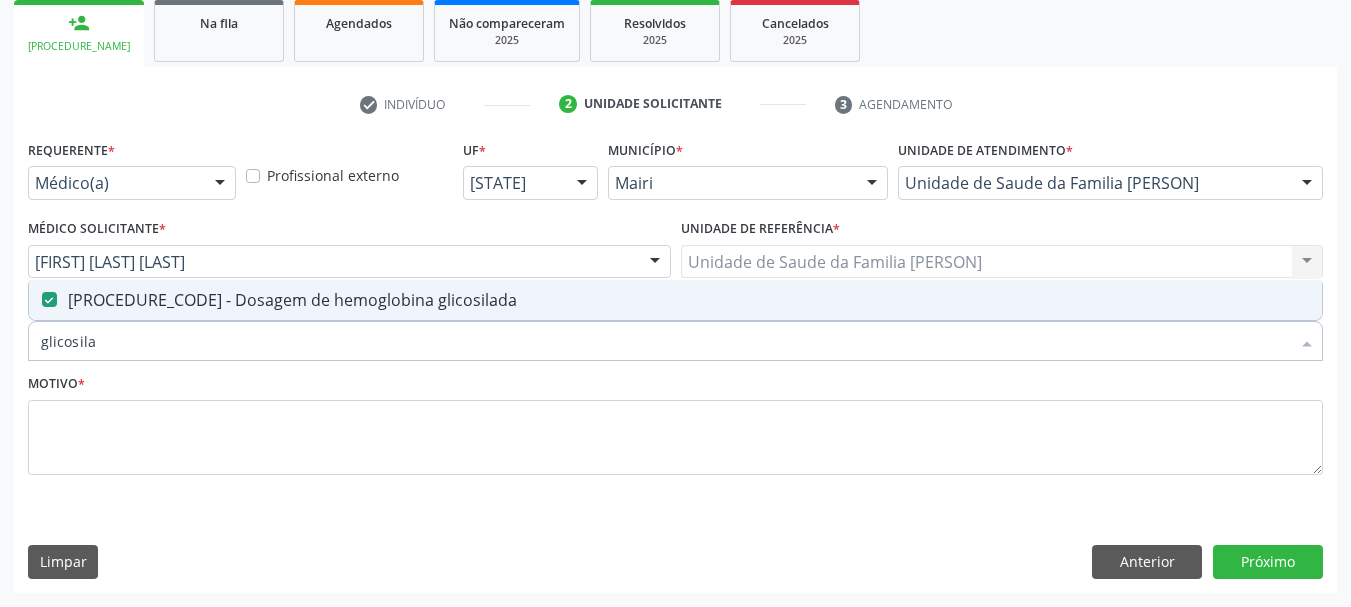 click on "Acompanhamento
Acompanhe a situação das marcações correntes e finalizadas
Relatórios
Ano de acompanhamento
[YEAR] [YEAR] [YEAR] [YEAR] [YEAR] [YEAR] [YEAR]
person_add
Nova marcação
Na fila   Agendados   Não compareceram
[YEAR]
Resolvidos
[YEAR]
Cancelados
[YEAR]
check
Indivíduo
[NUMBER]
Unidade solicitante
[NUMBER]
Agendamento
CNS
*
[NUMBER] [NUMBER] [NUMBER] [NUMBER]       done
Nome
*
[FIRST] [LAST] [LAST]
[FIRST] [LAST] [LAST]
CNS:
[NUMBER] [NUMBER] [NUMBER] [NUMBER]
CPF:    --   Nascimento:
[DATE]
Nenhum resultado encontrado para: "   "
Digite o nome ou CNS para buscar um indivíduo
Sexo
*
Feminino         Masculino   Feminino
Nenhum resultado encontrado para: "   "" at bounding box center (675, 209) 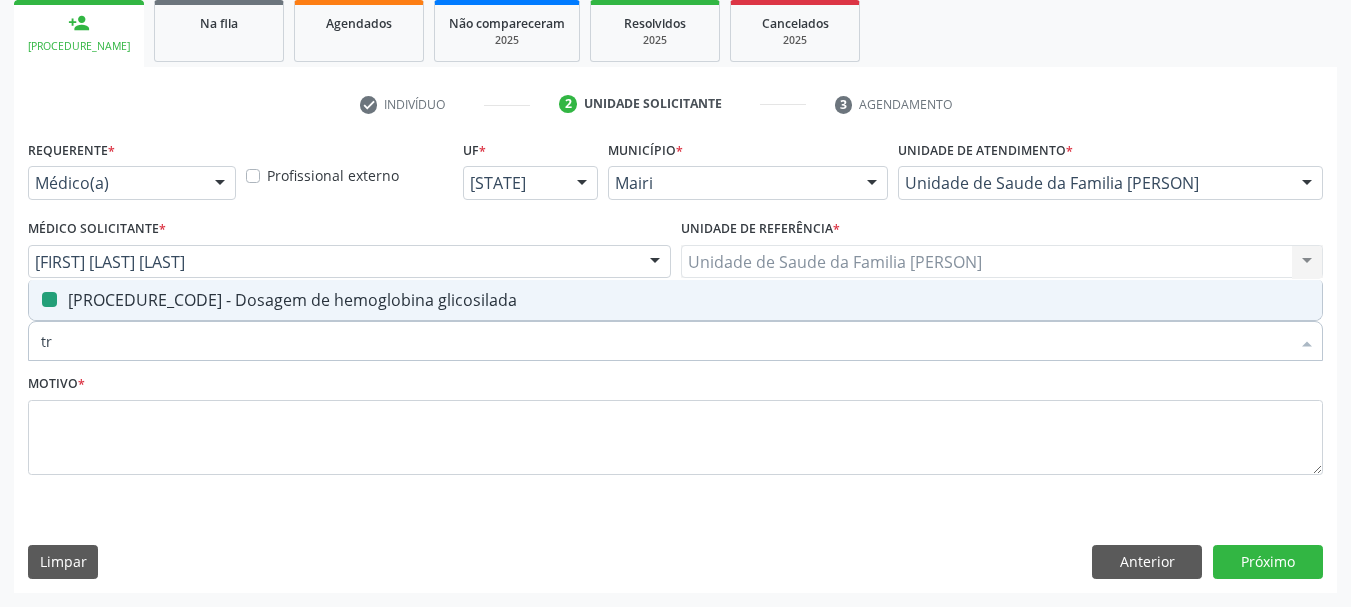 type on "tri" 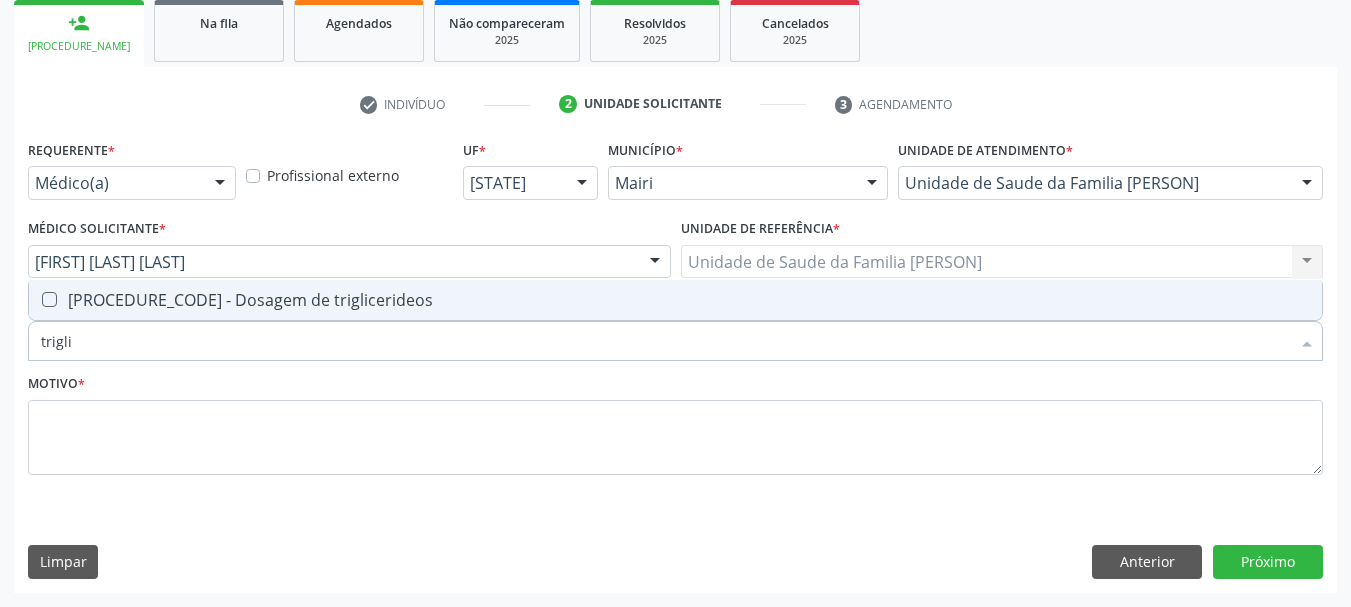 click on "[PROCEDURE_CODE] - Dosagem de triglicerideos" at bounding box center [675, 300] 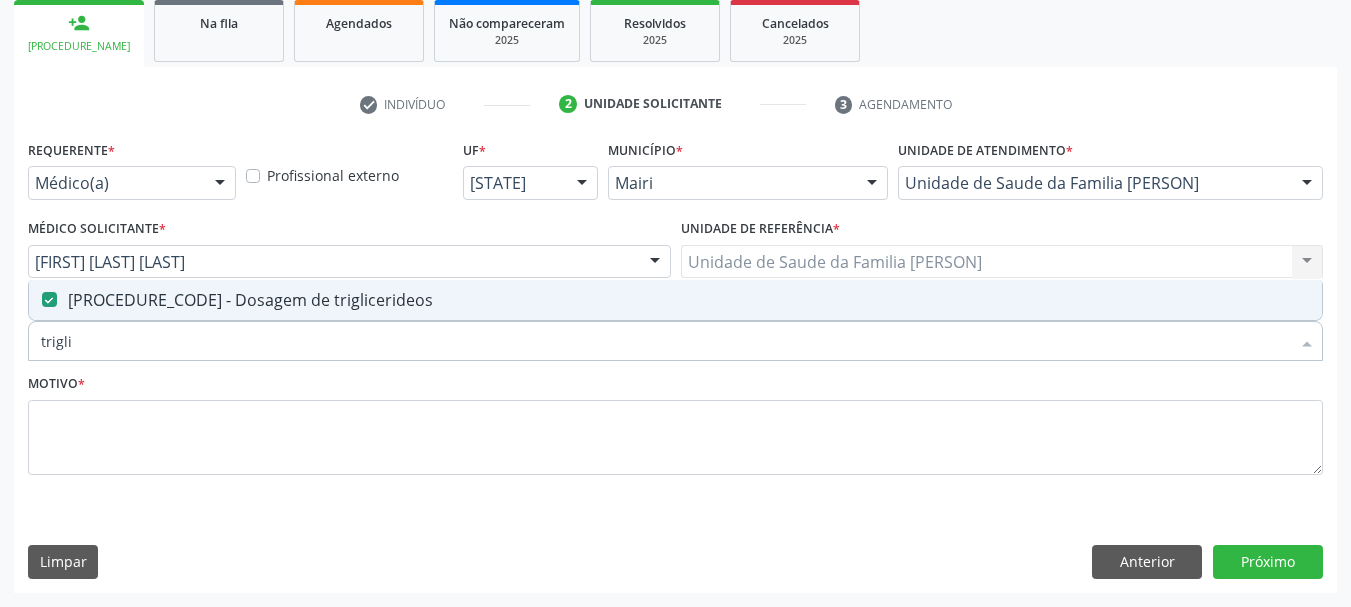 drag, startPoint x: 95, startPoint y: 346, endPoint x: 0, endPoint y: 356, distance: 95.524864 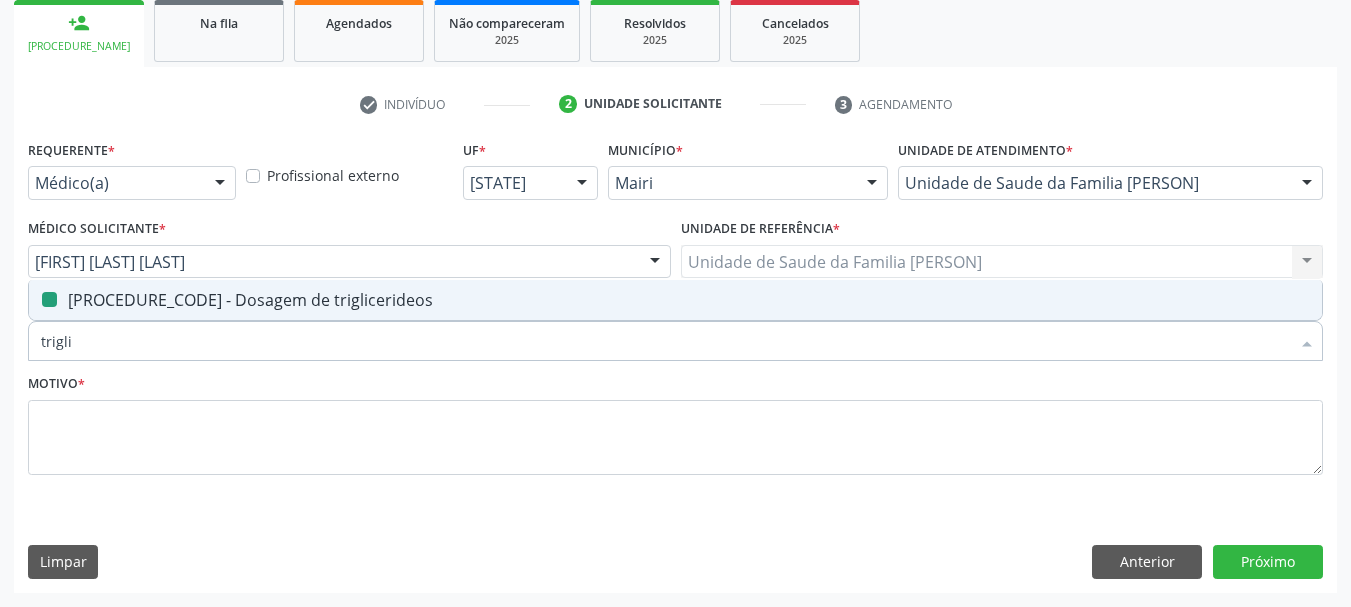 type 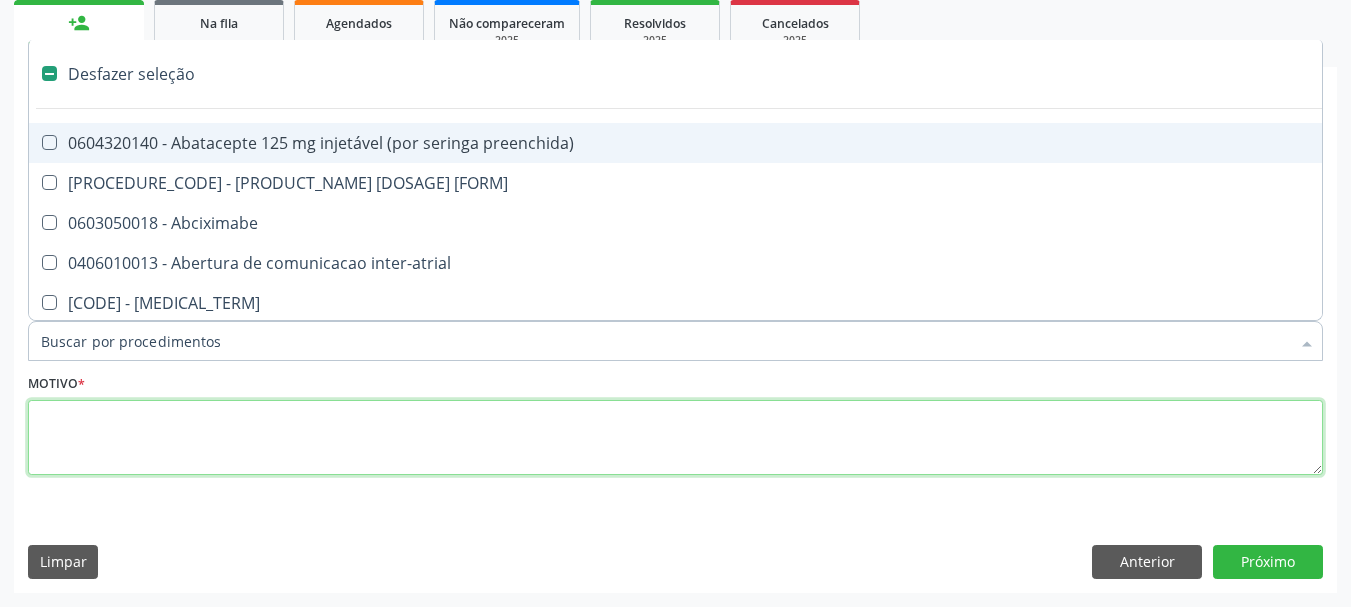 click at bounding box center [675, 438] 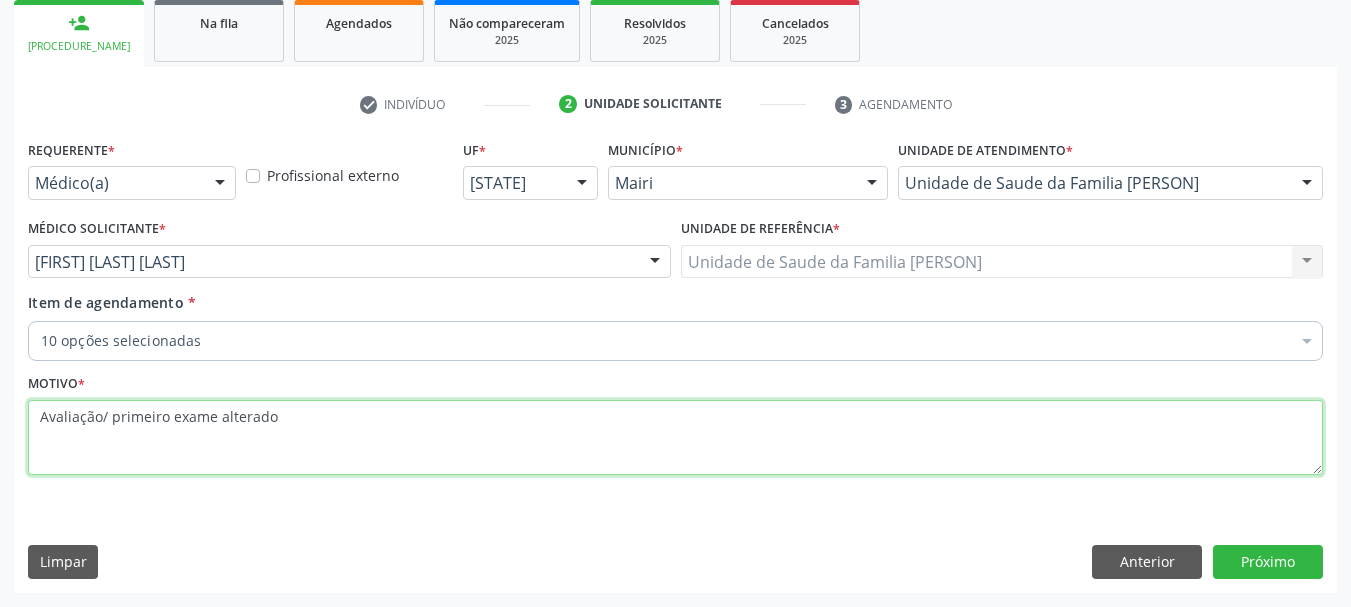 click on "Avaliação/ primeiro exame alterado" at bounding box center [675, 438] 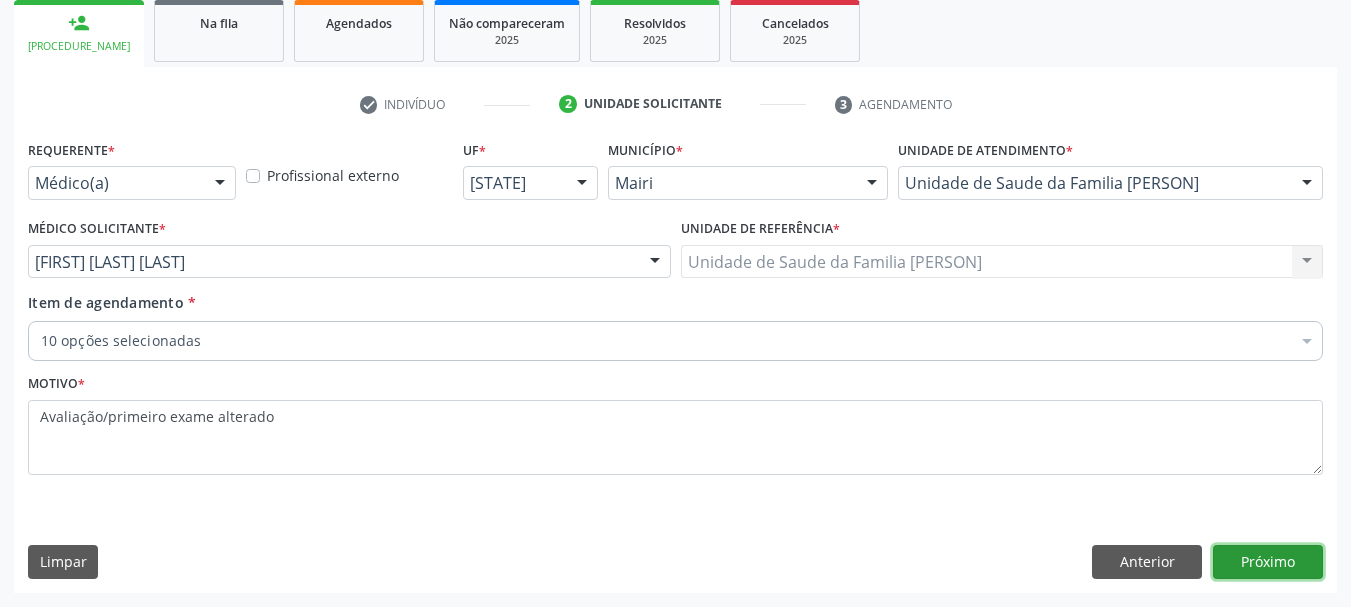 click on "Próximo" at bounding box center (1268, 562) 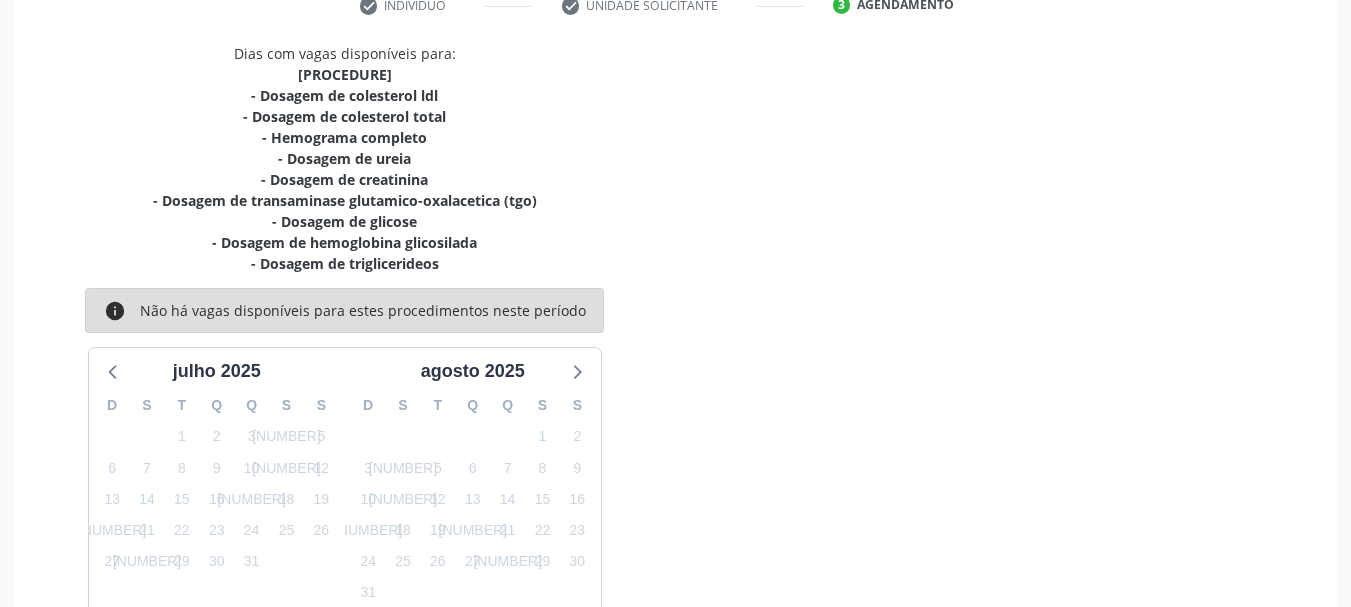 scroll, scrollTop: 511, scrollLeft: 0, axis: vertical 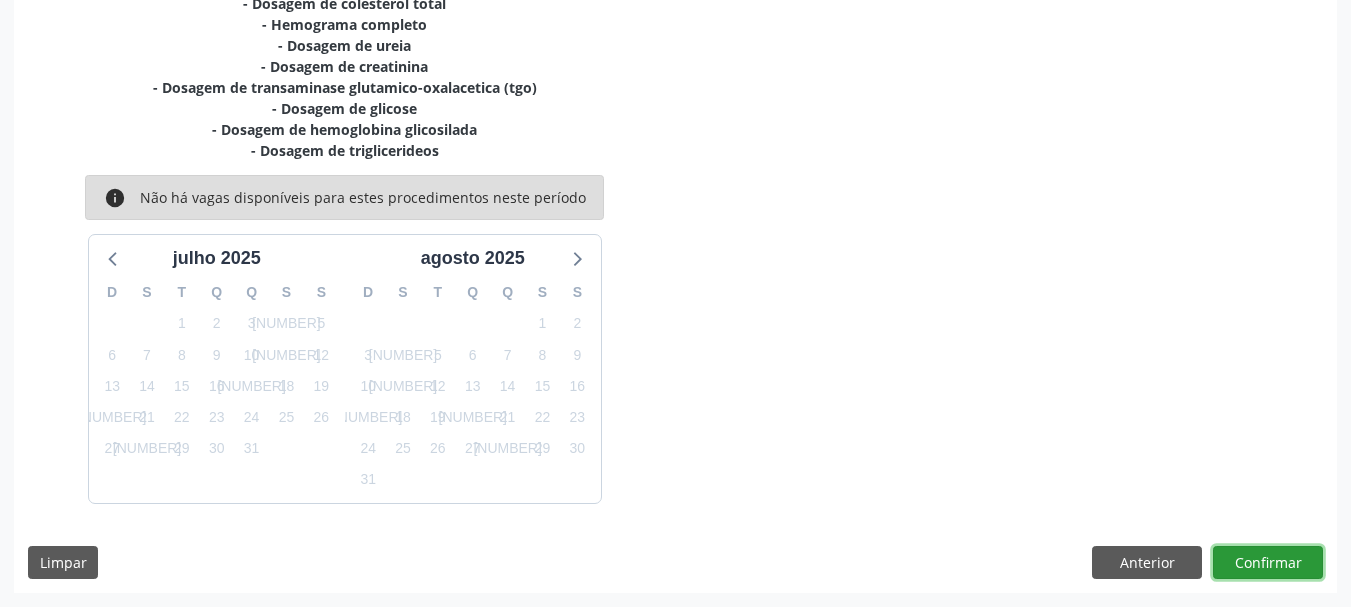 click on "Confirmar" at bounding box center [1268, 563] 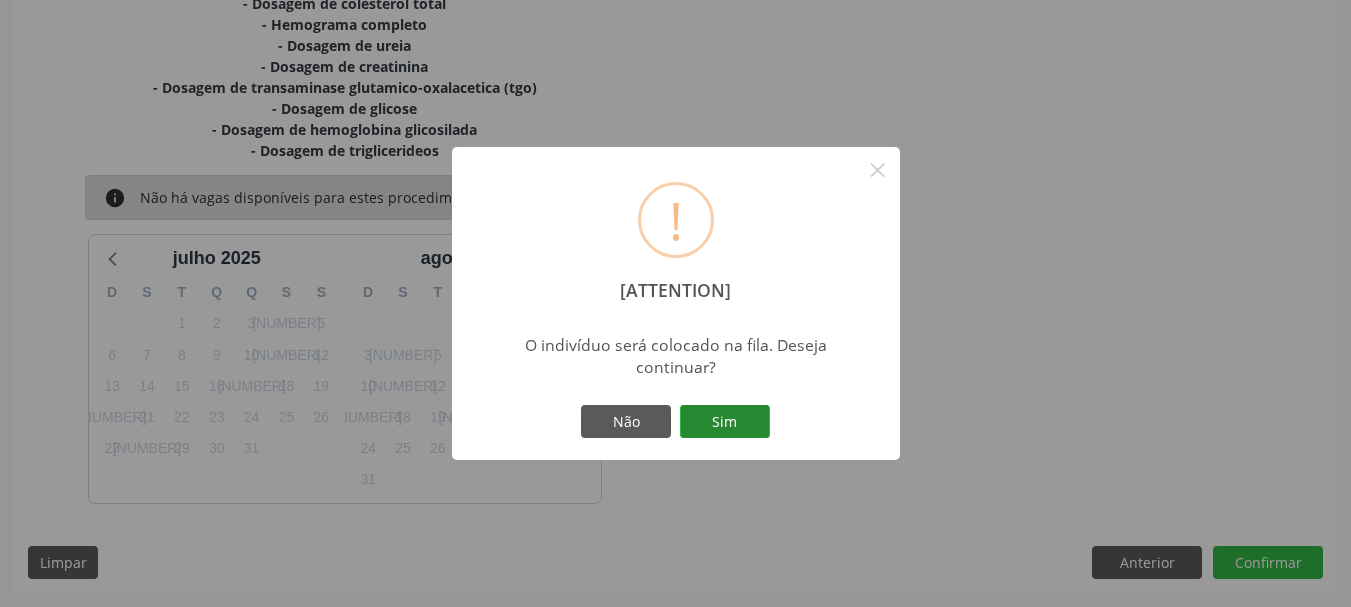 click on "Sim" at bounding box center (725, 422) 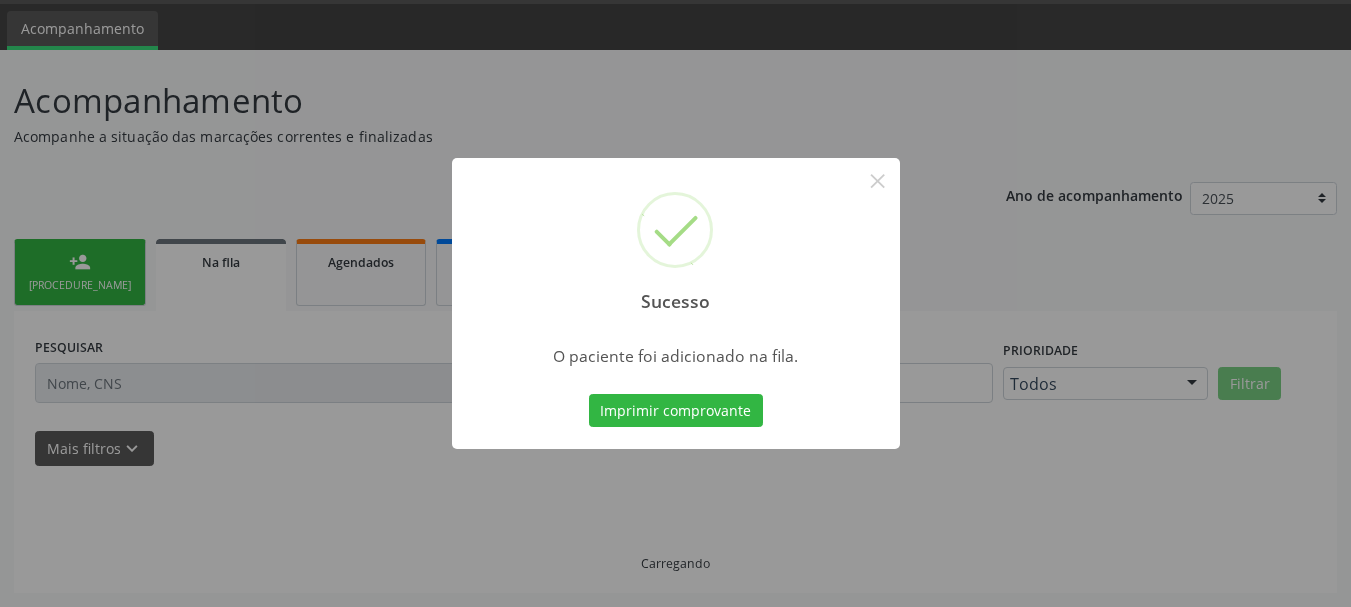 scroll, scrollTop: 60, scrollLeft: 0, axis: vertical 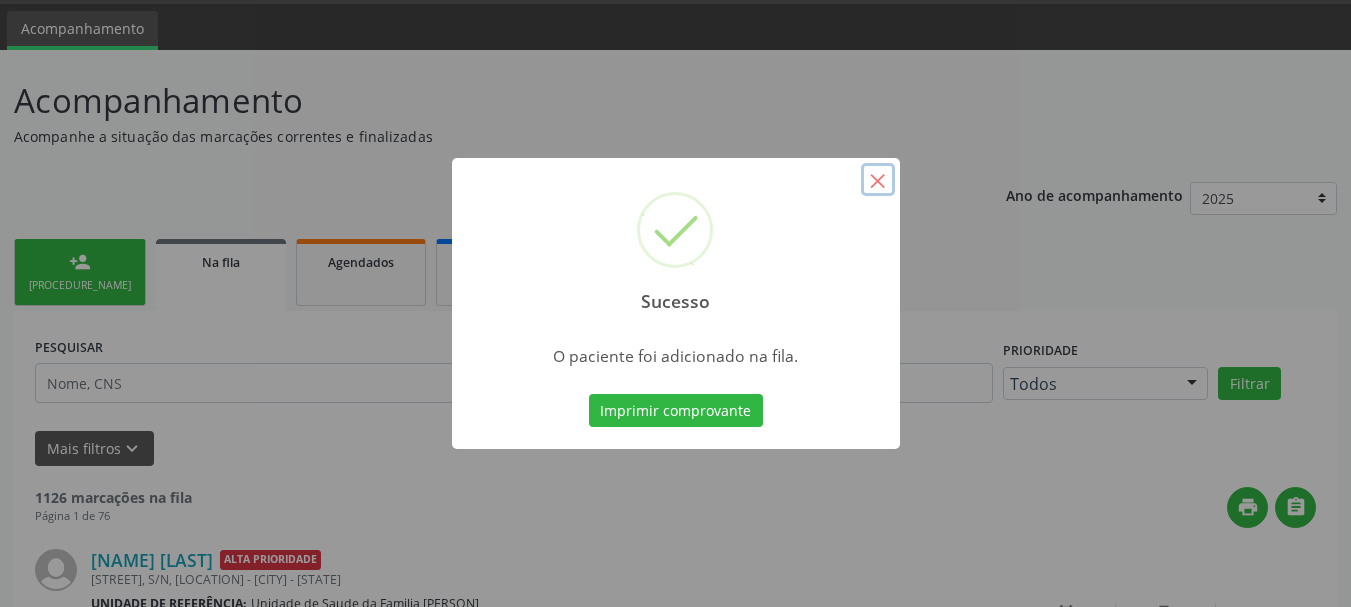 click on "×" at bounding box center [878, 180] 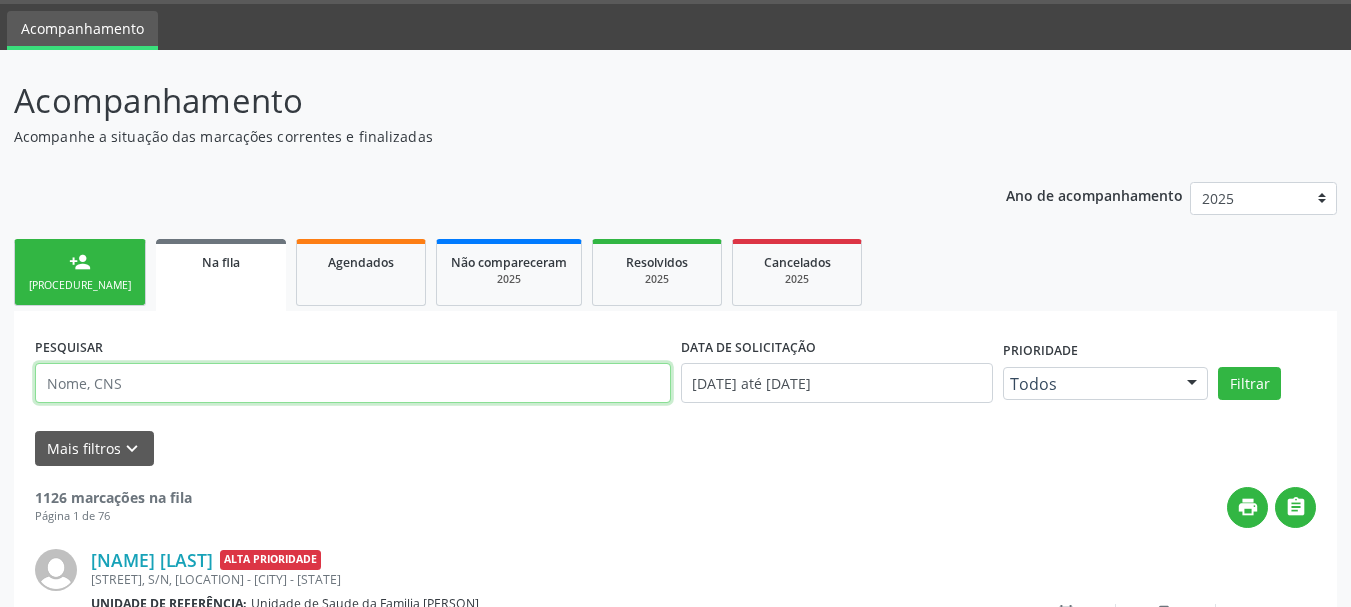 click at bounding box center [353, 383] 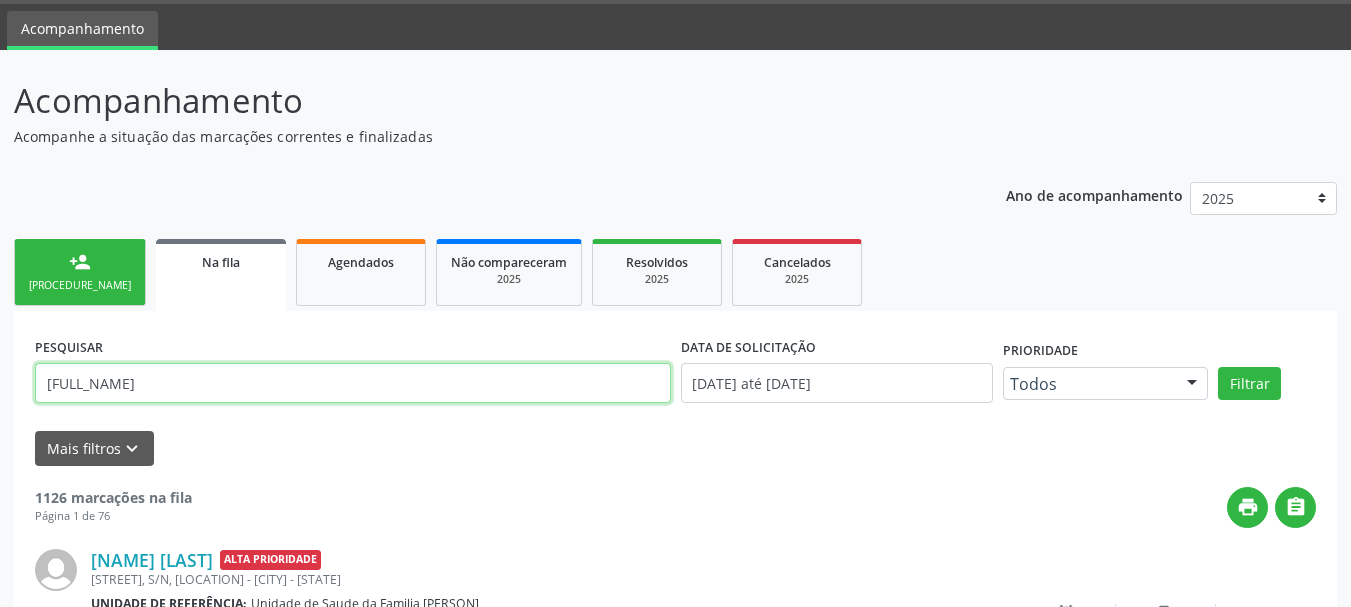click on "Filtrar" at bounding box center [1249, 384] 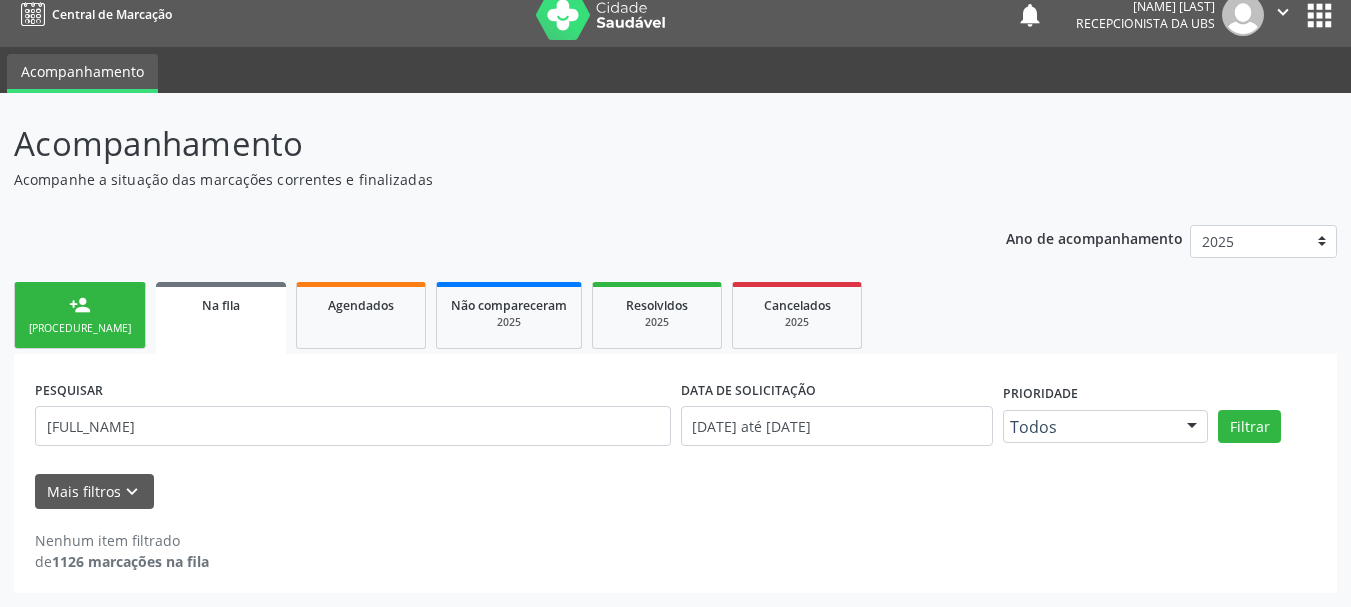 scroll, scrollTop: 17, scrollLeft: 0, axis: vertical 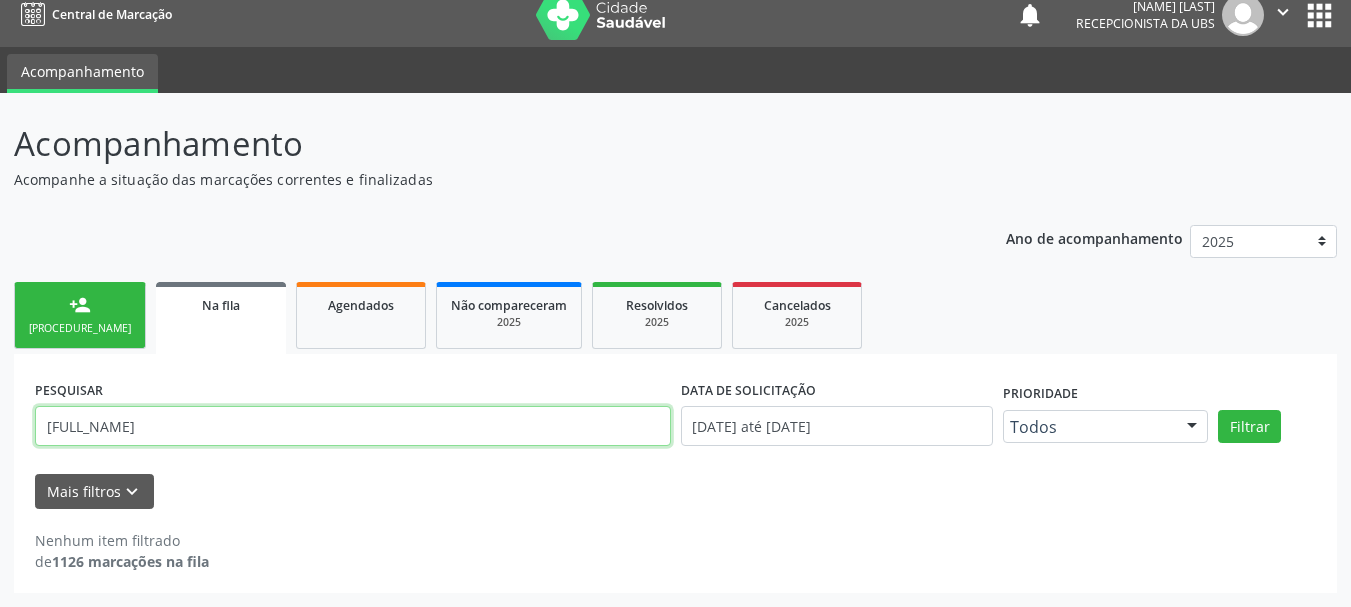 click on "[FULL_NAME]" at bounding box center (353, 426) 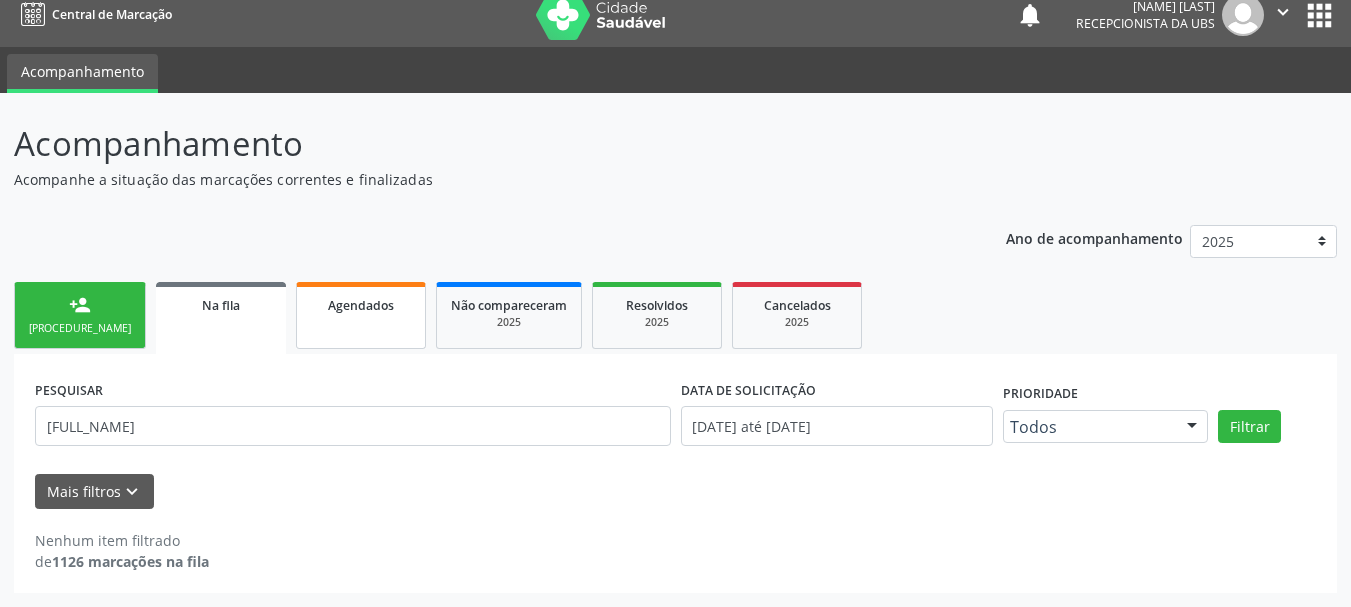 click on "Agendados" at bounding box center (361, 305) 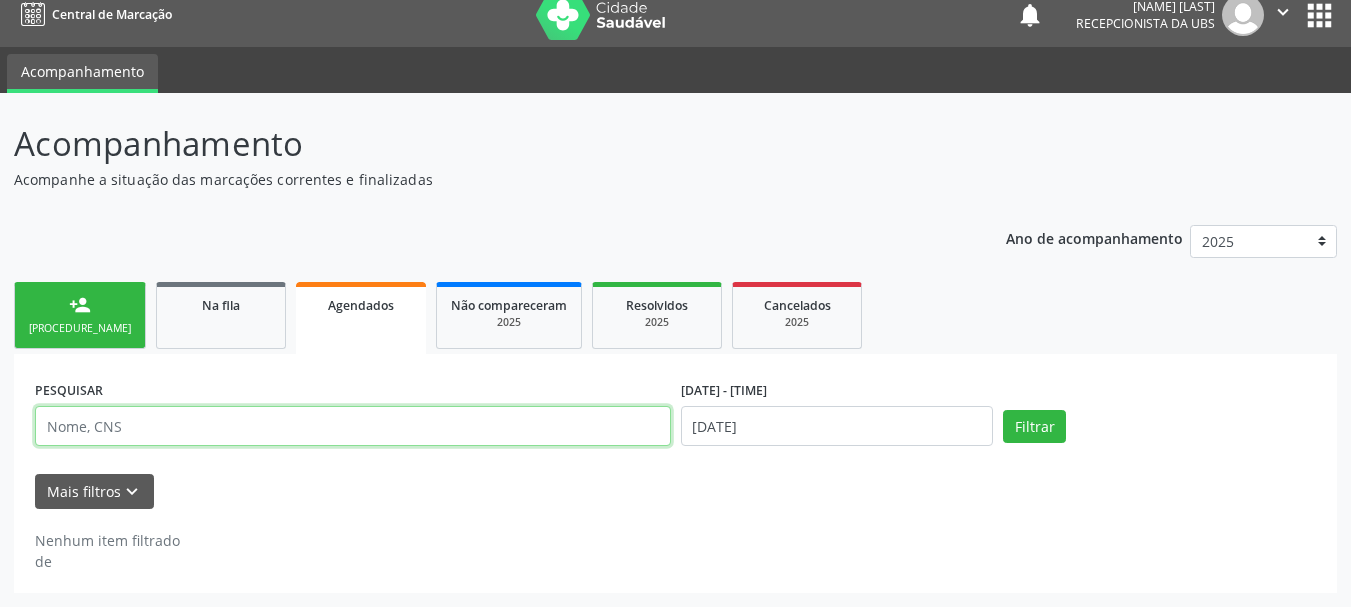 click at bounding box center (353, 426) 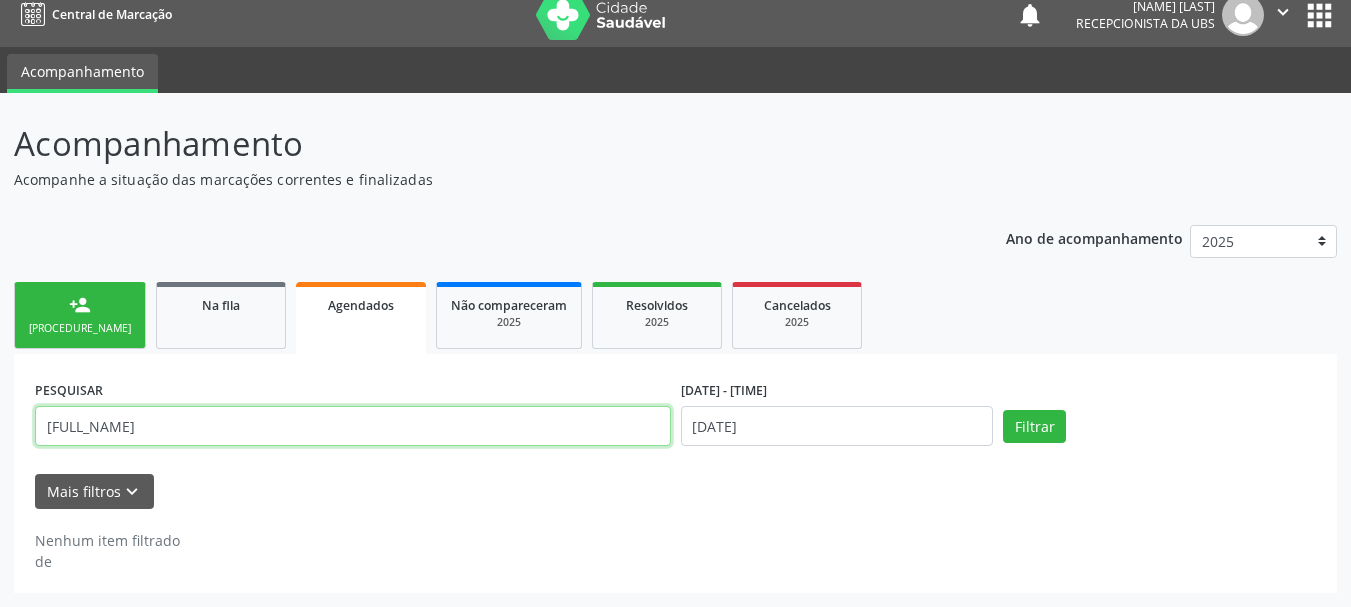 type on "[FULL_NAME]" 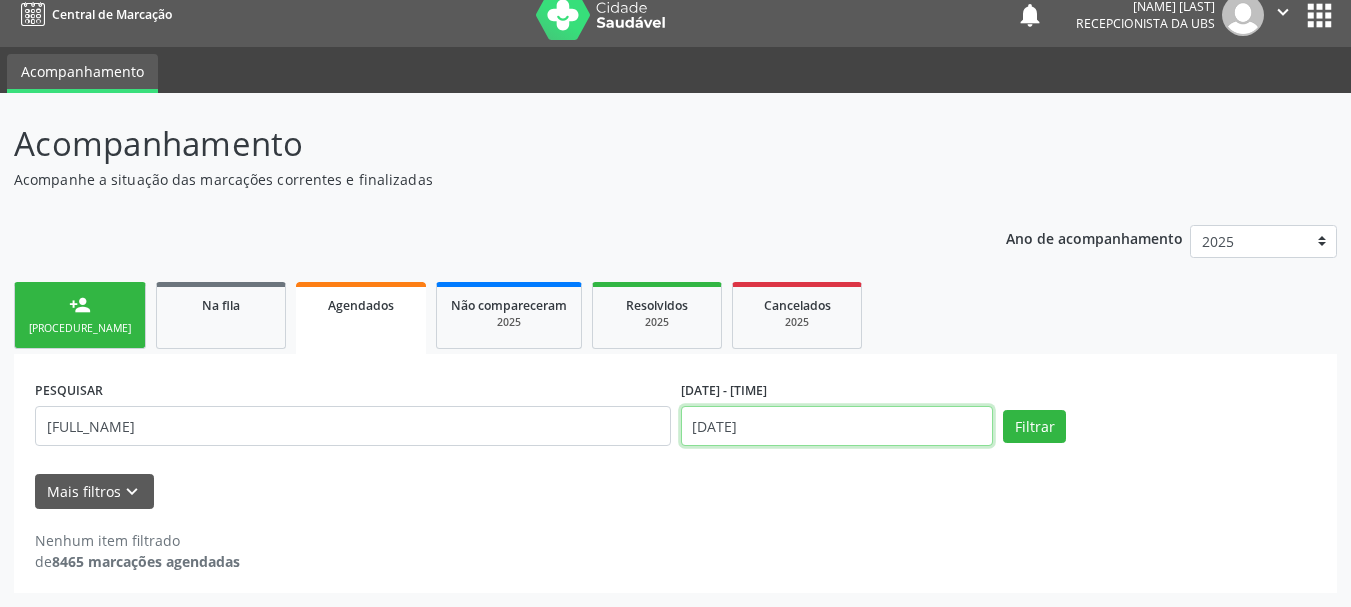 click on "[DATE]" at bounding box center (837, 426) 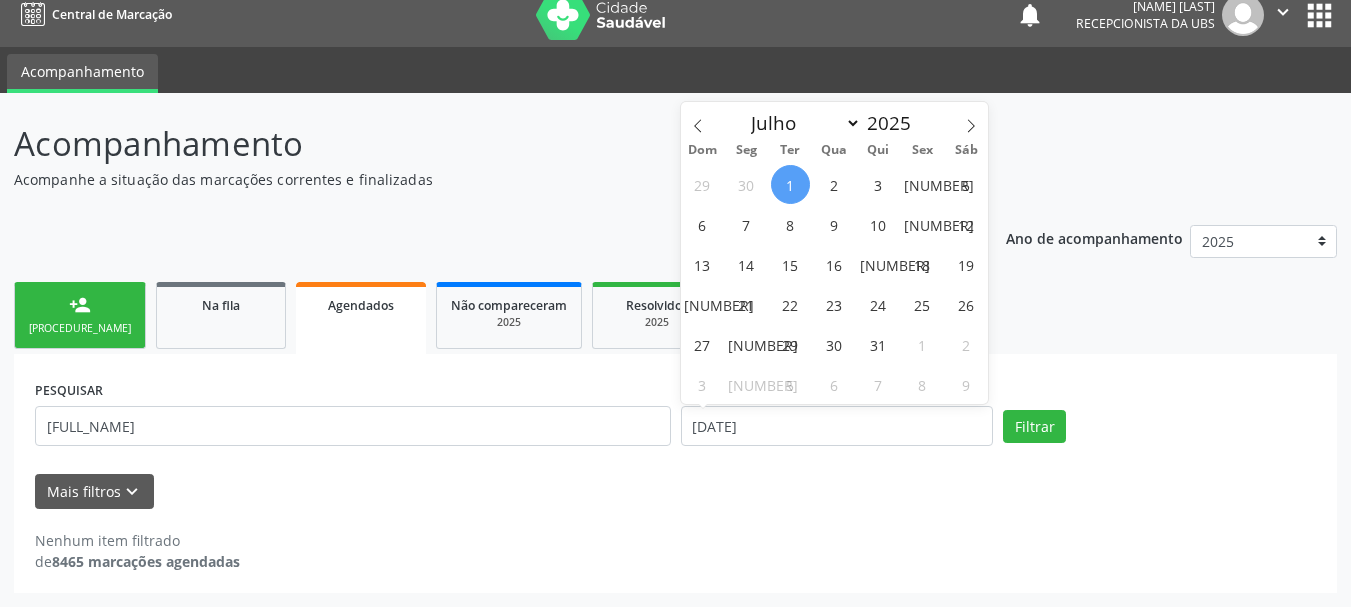 click on "29 30 1 2 3 4 5 6 7 8 9 10 11 12 13 14 15 16 17 18 19 20 21 22 23 24 25 26 27 28 29 30 31 1 2 3 4 5 6 7 8 9" at bounding box center [835, 284] 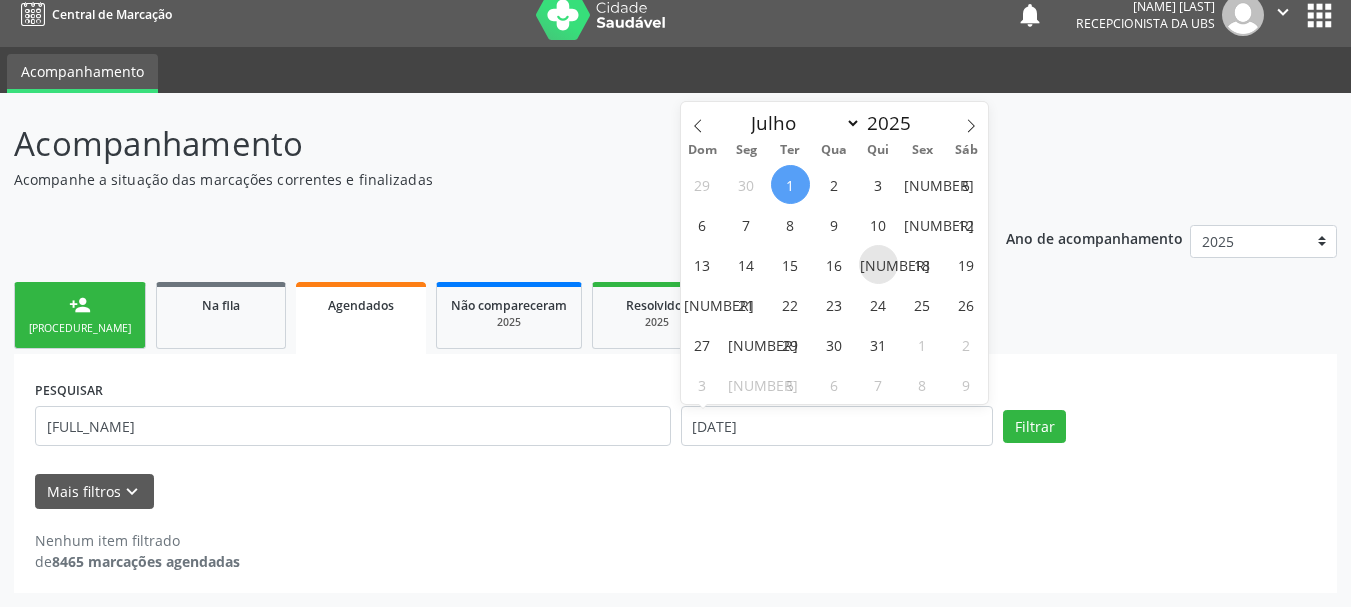 click on "[NUMBER]" at bounding box center [878, 264] 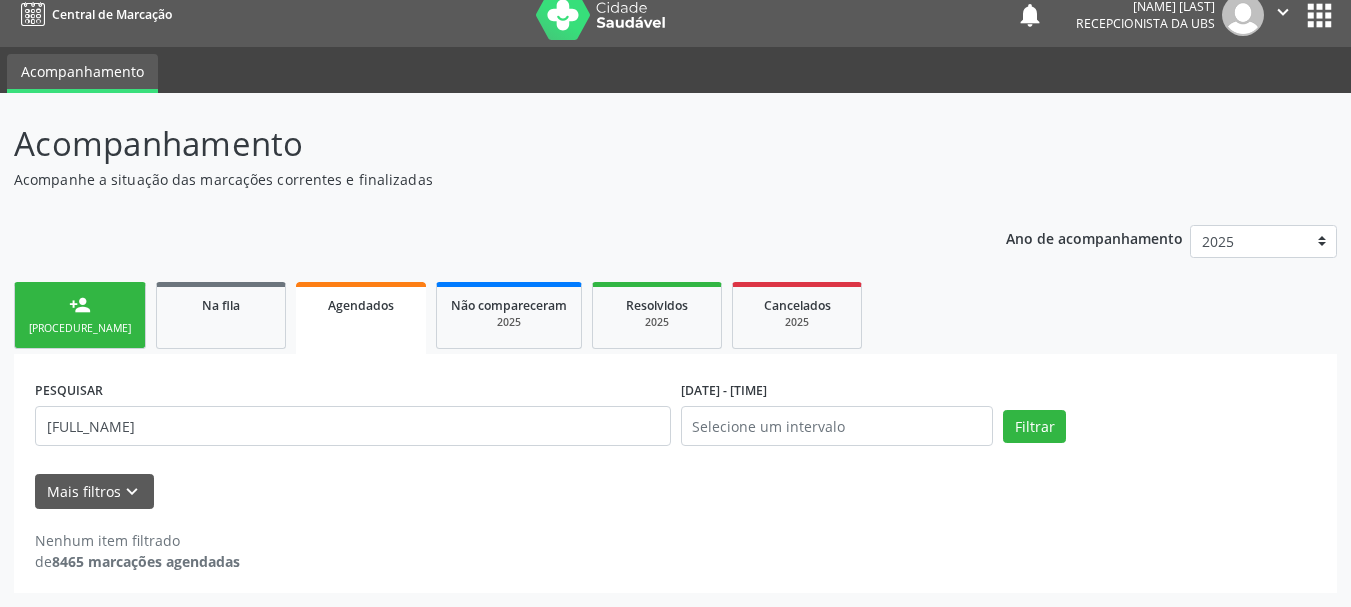 click on "person_add
Nova marcação
Na fila   Agendados   Não compareceram
2025
Resolvidos
2025
Cancelados
2025" at bounding box center [675, 315] 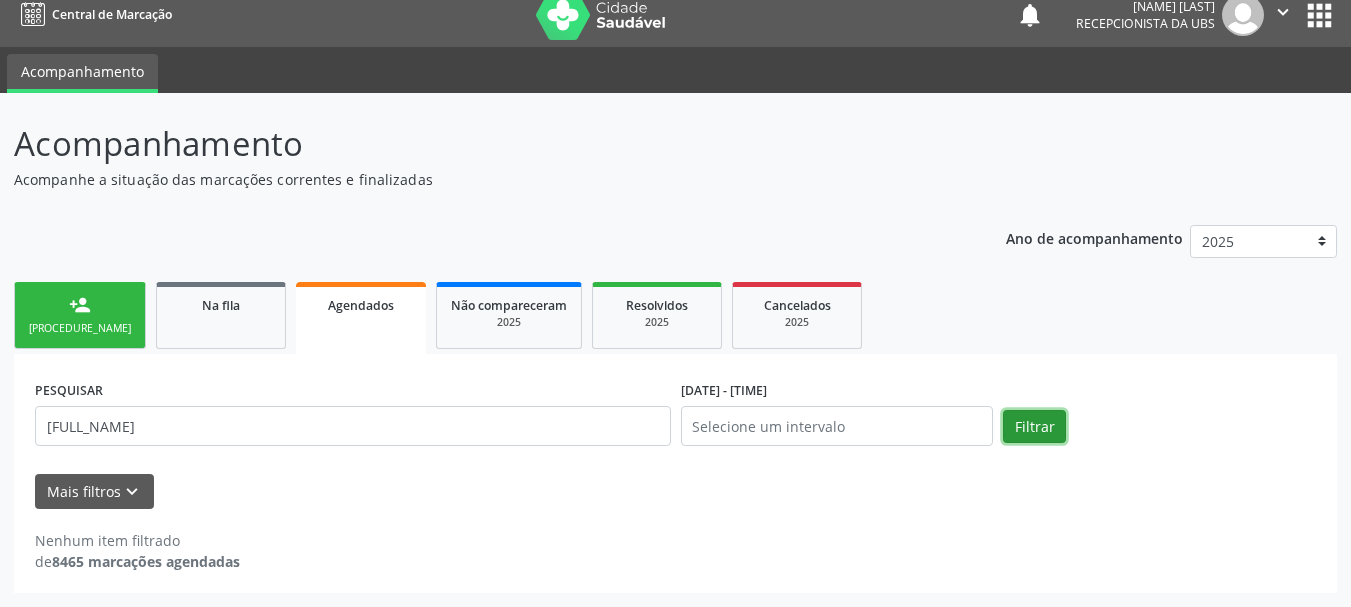 click on "Filtrar" at bounding box center [1034, 427] 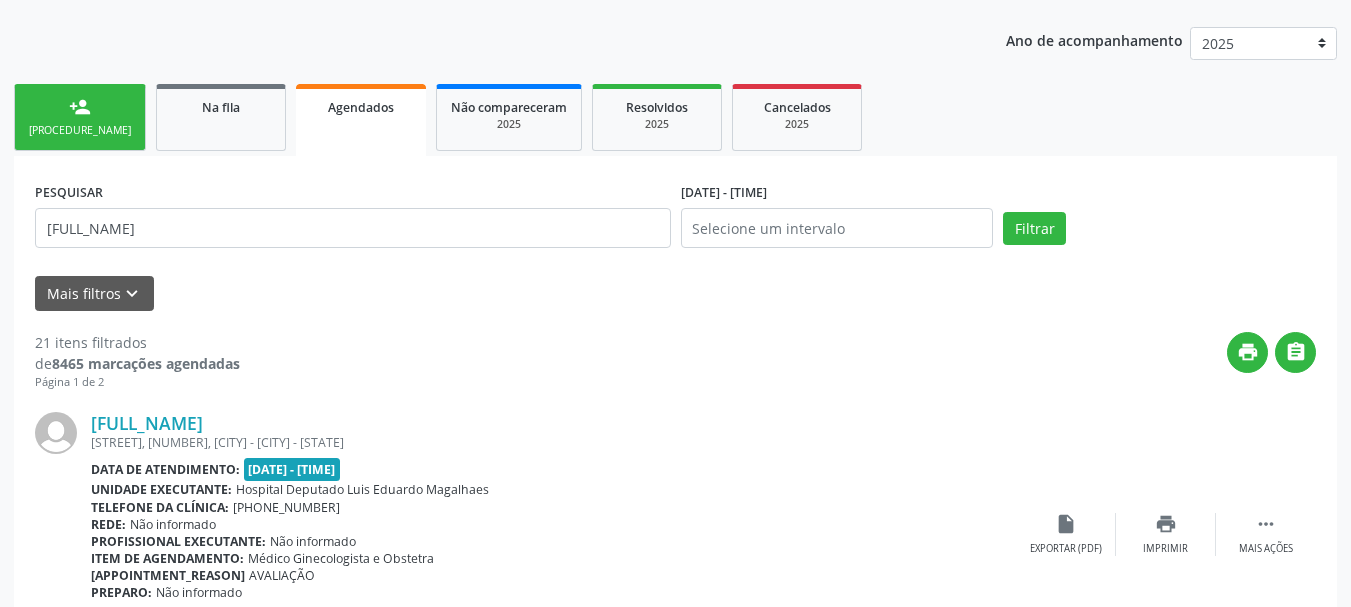 scroll, scrollTop: 217, scrollLeft: 0, axis: vertical 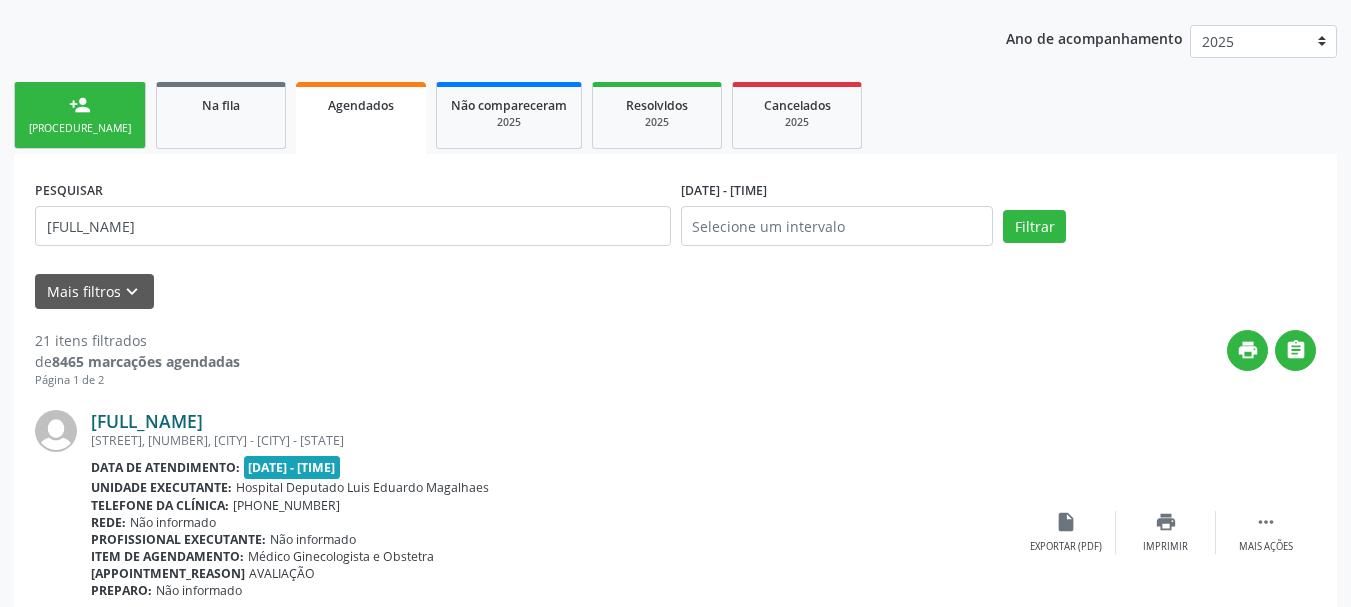 click on "[FULL_NAME]" at bounding box center (147, 421) 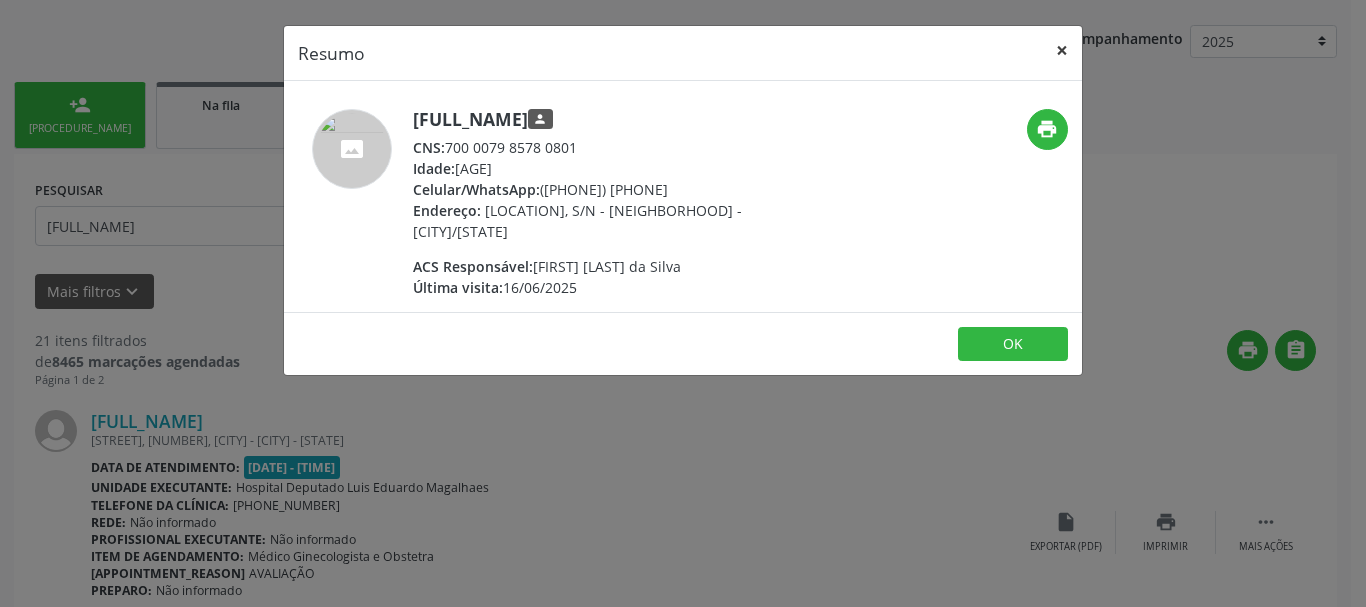 click on "×" at bounding box center (1062, 50) 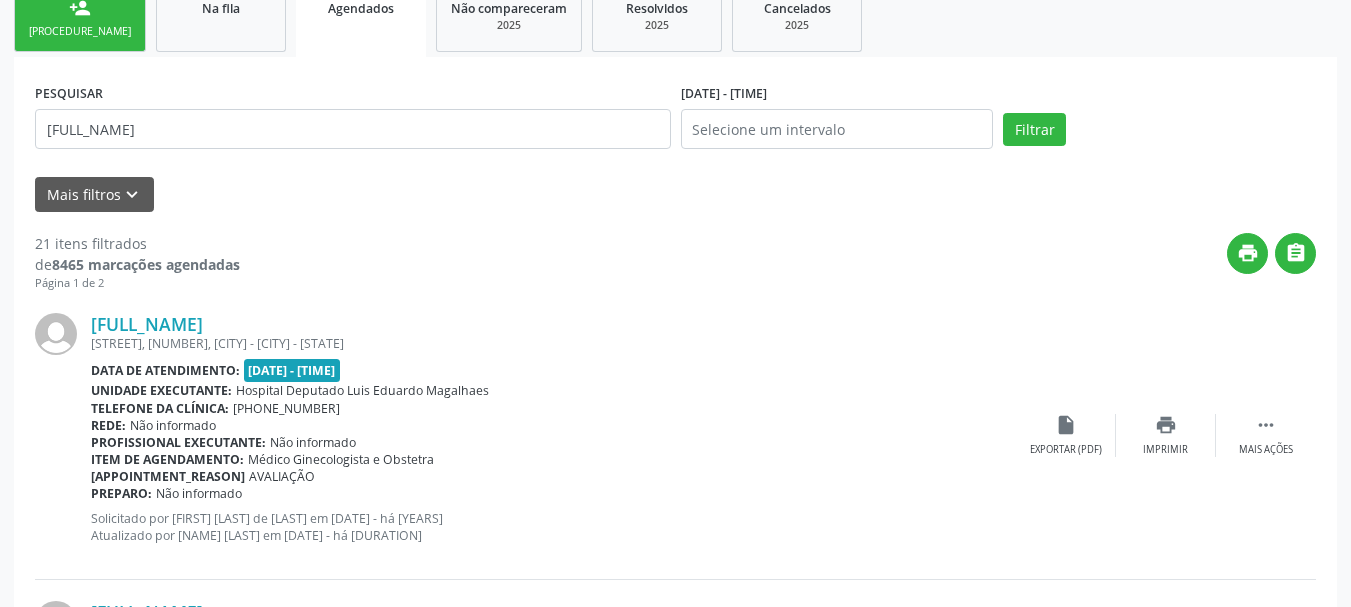 scroll, scrollTop: 0, scrollLeft: 0, axis: both 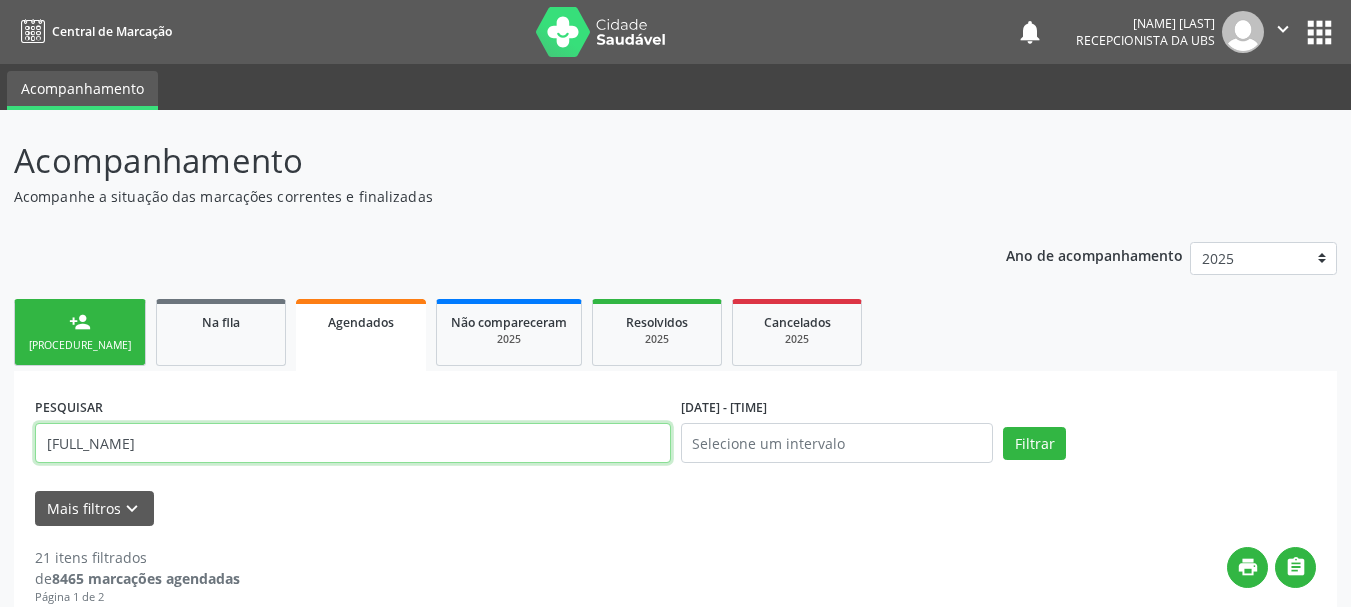 drag, startPoint x: 187, startPoint y: 458, endPoint x: 0, endPoint y: 436, distance: 188.28967 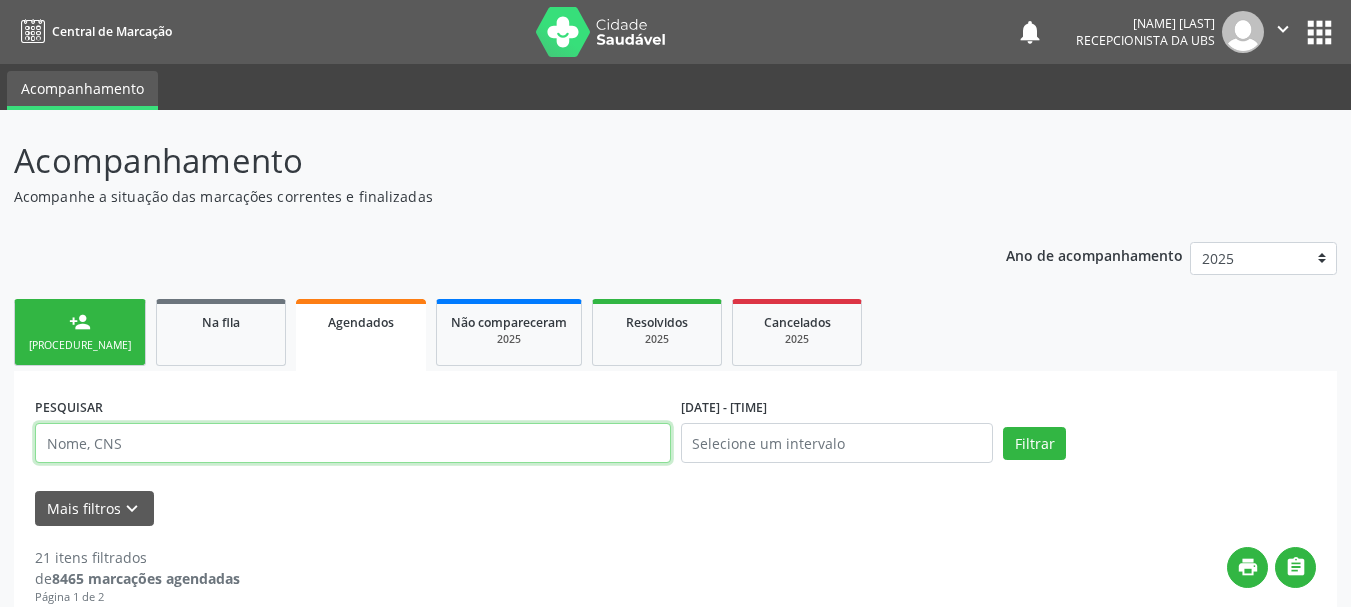 type 